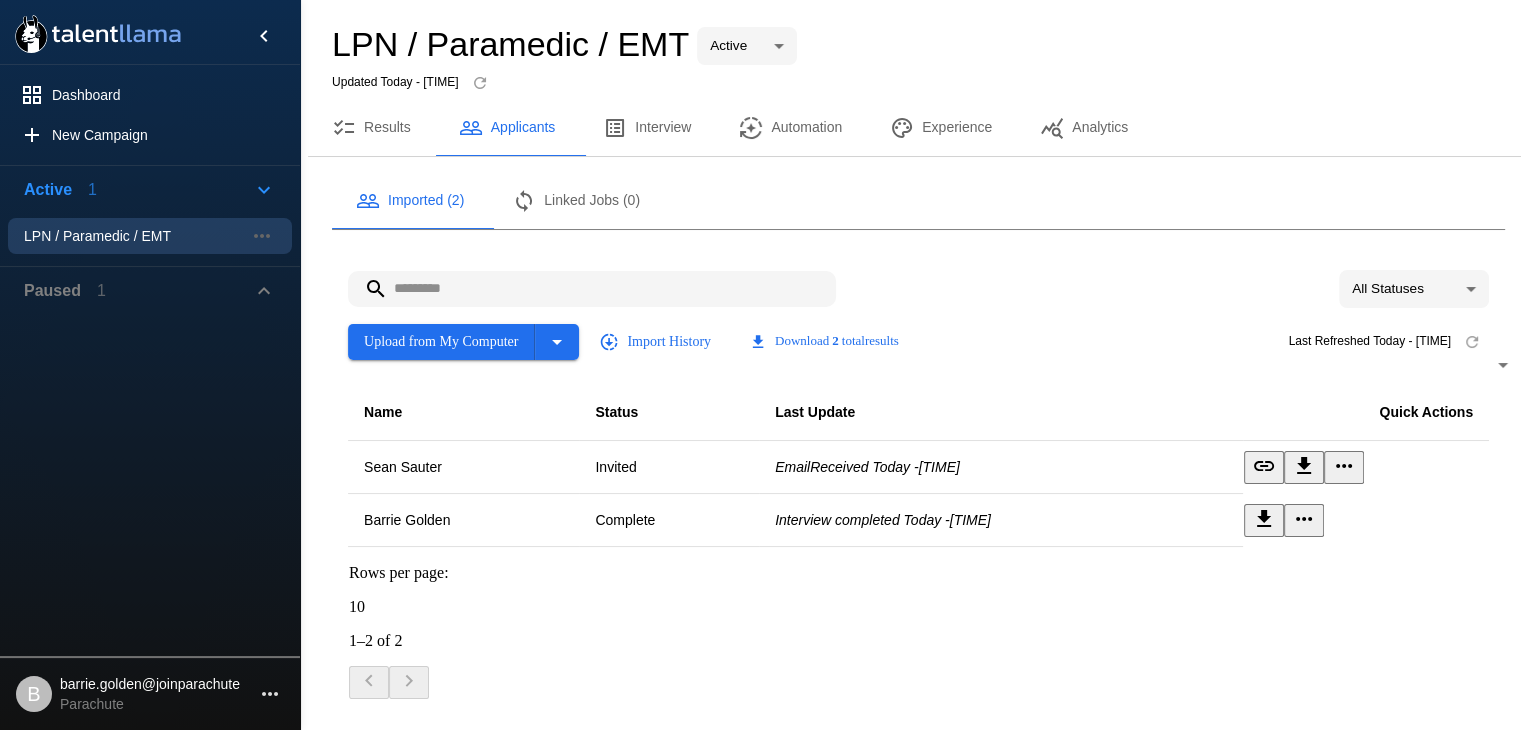 scroll, scrollTop: 26, scrollLeft: 0, axis: vertical 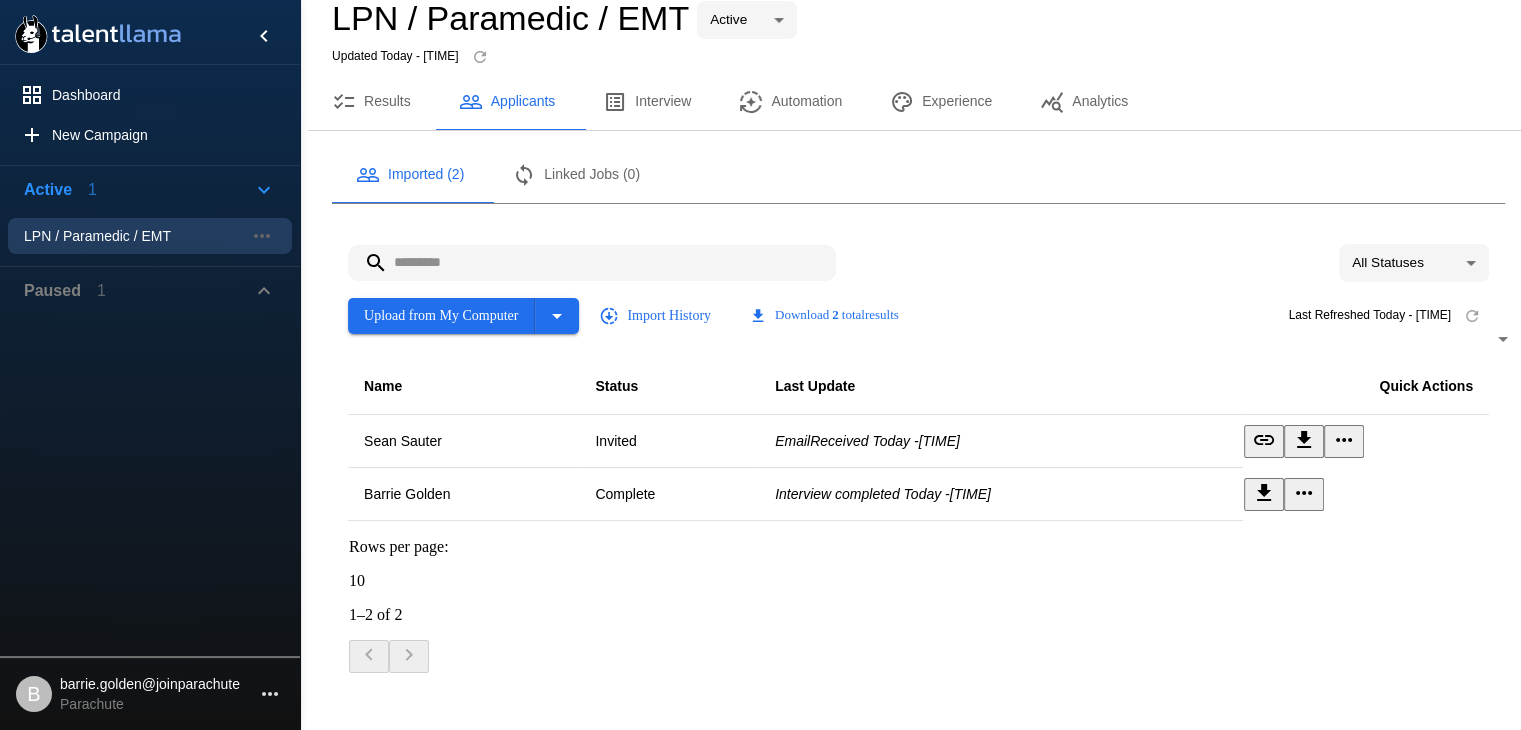 click on "Results" at bounding box center [371, 102] 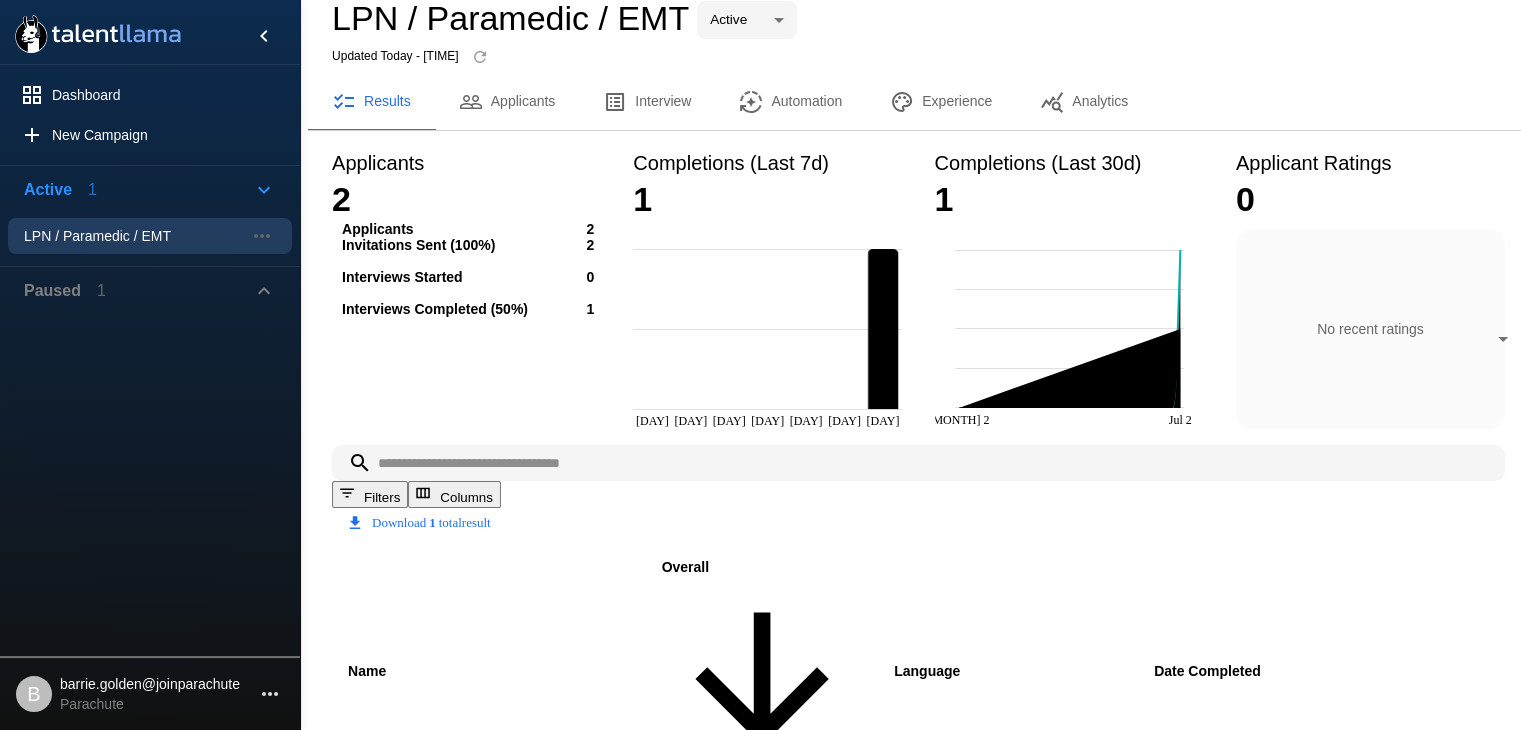 scroll, scrollTop: 79, scrollLeft: 0, axis: vertical 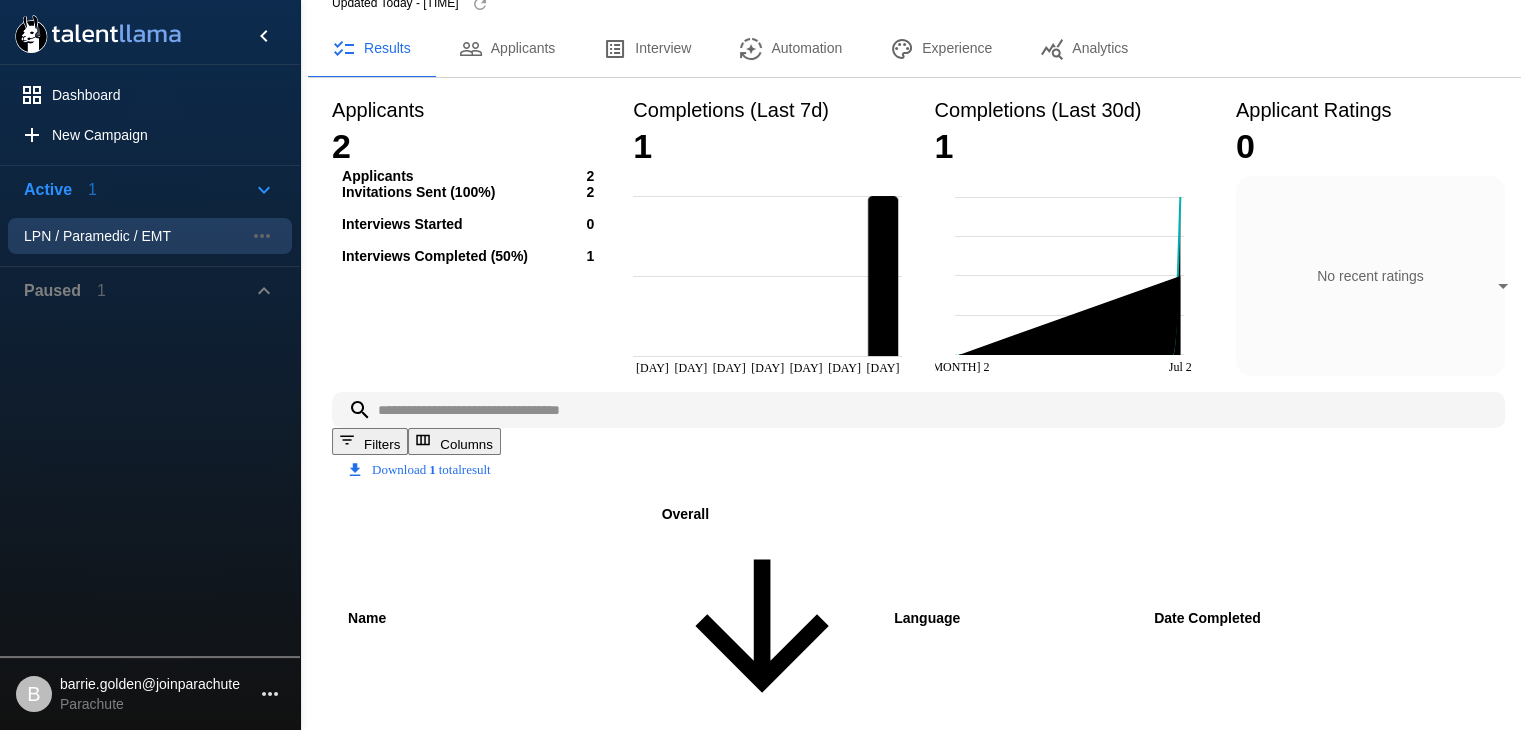 click on "0.0" at bounding box center [762, 782] 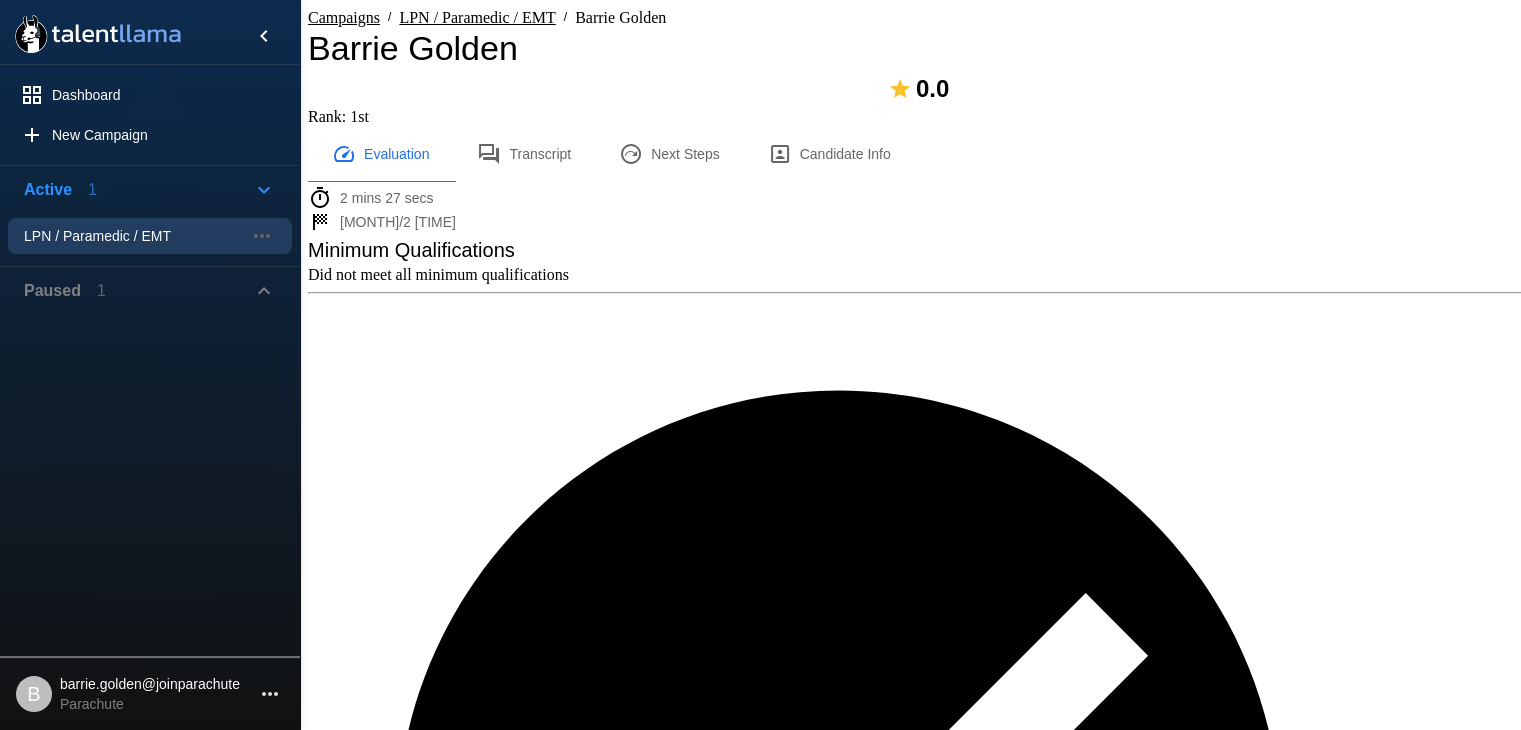 scroll, scrollTop: 199, scrollLeft: 0, axis: vertical 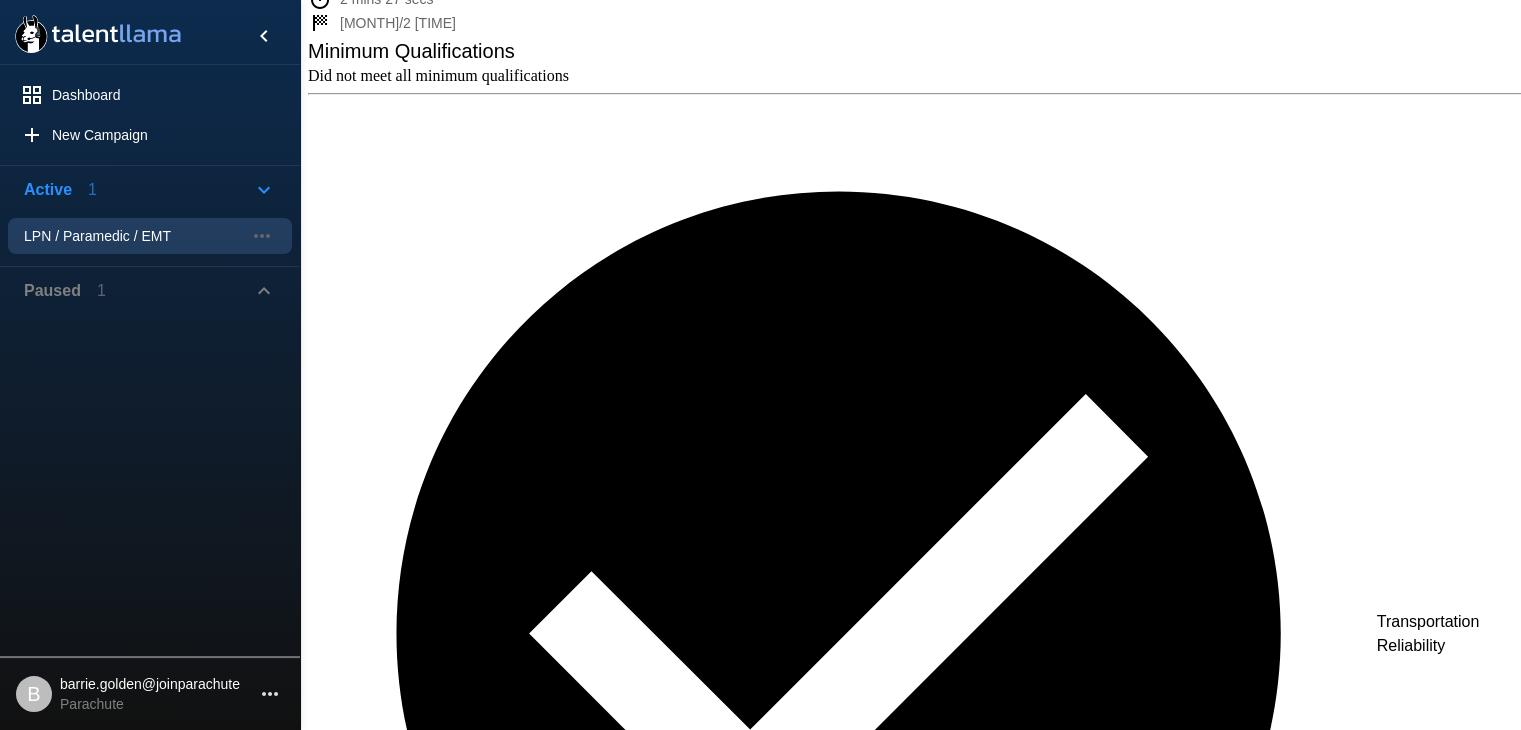 click on "Highest level of education : Graduate" at bounding box center (918, 8124) 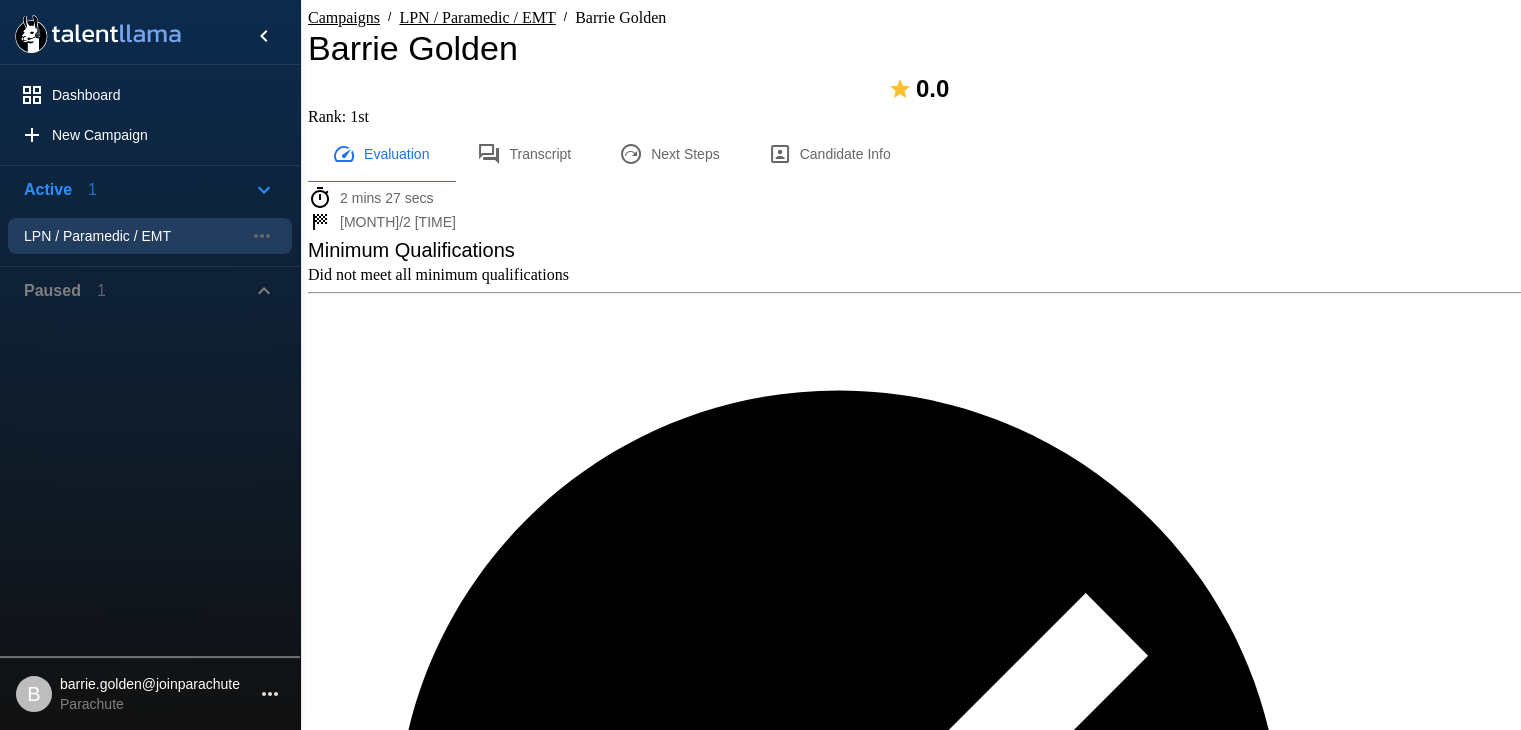 click on "LPN / Paramedic / EMT" at bounding box center [344, 17] 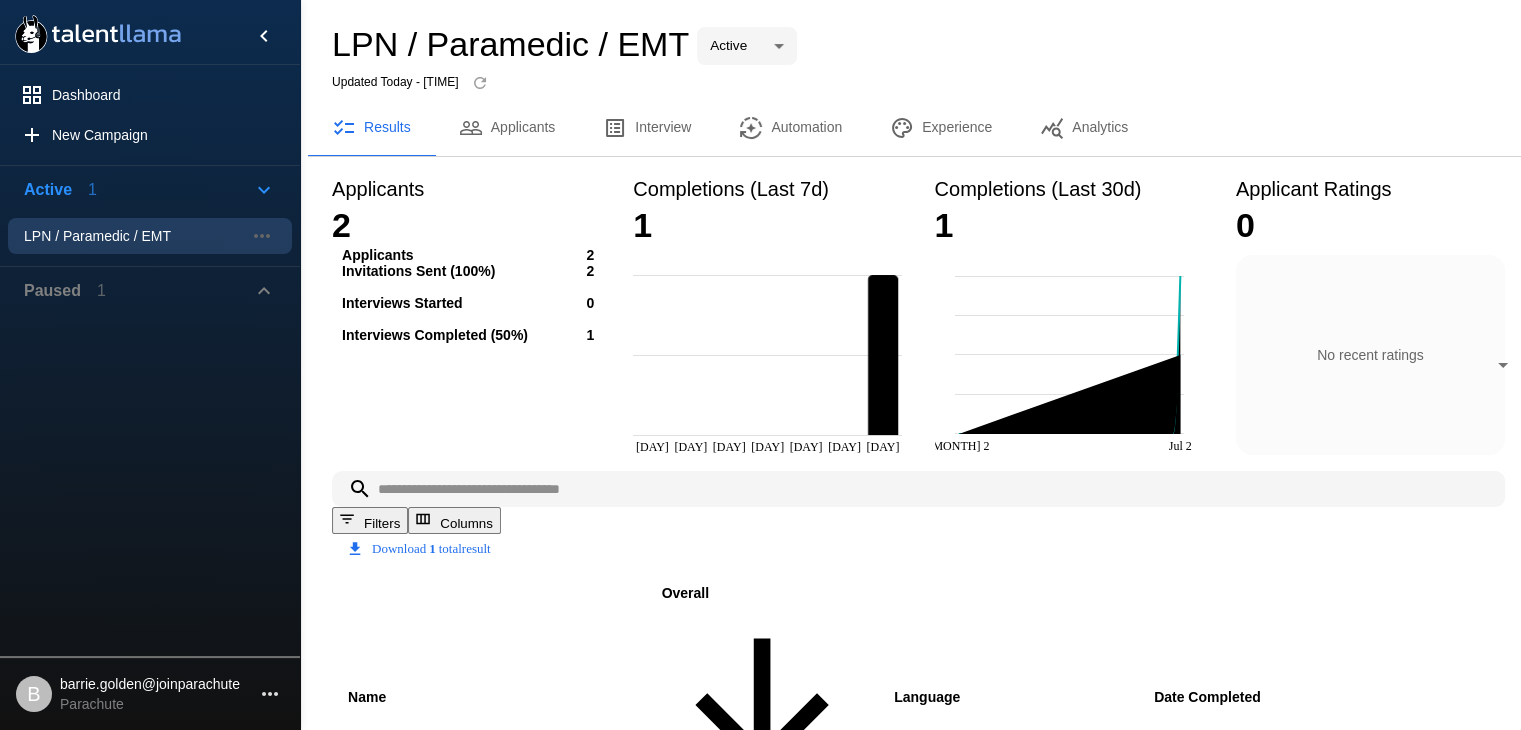 scroll, scrollTop: 44, scrollLeft: 0, axis: vertical 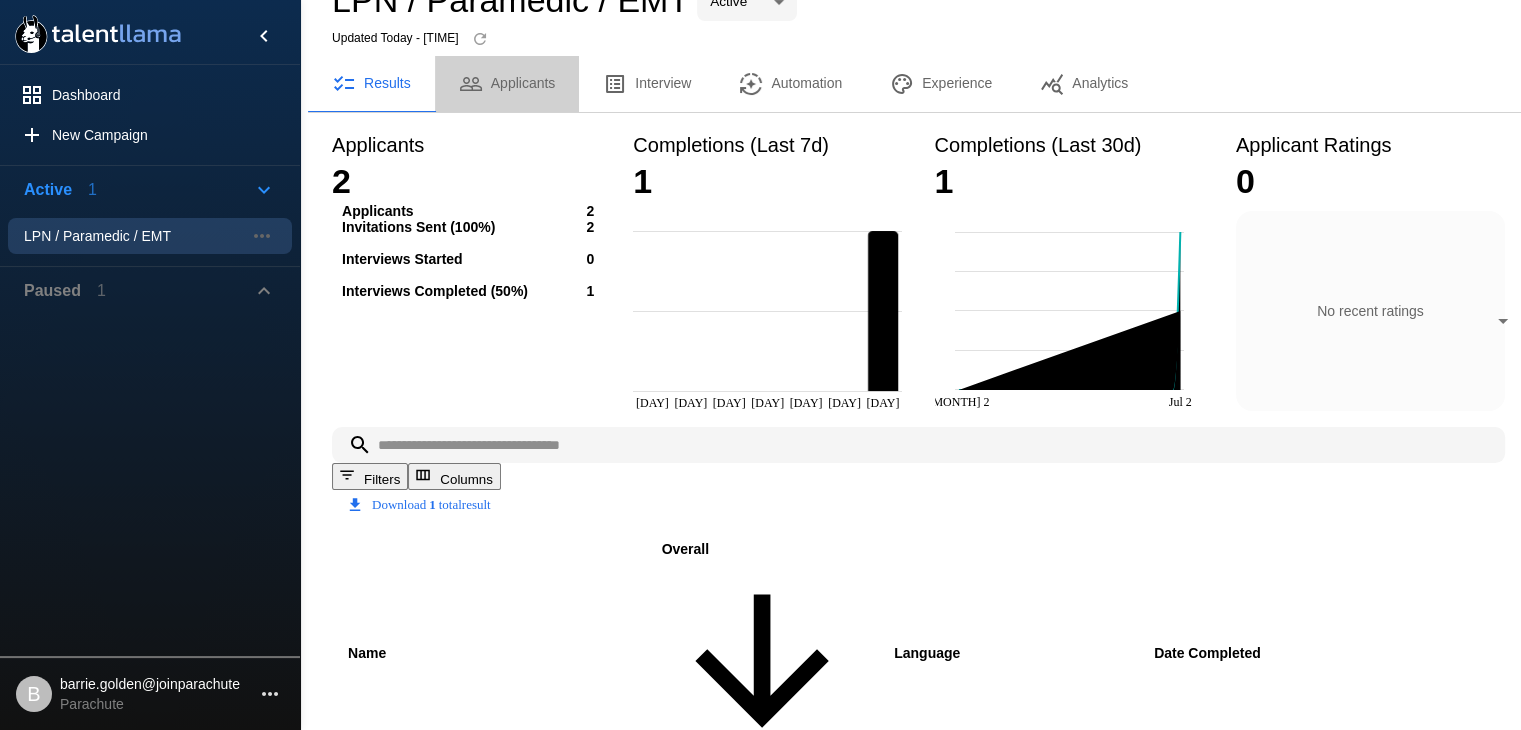 click on "Applicants" at bounding box center (507, 84) 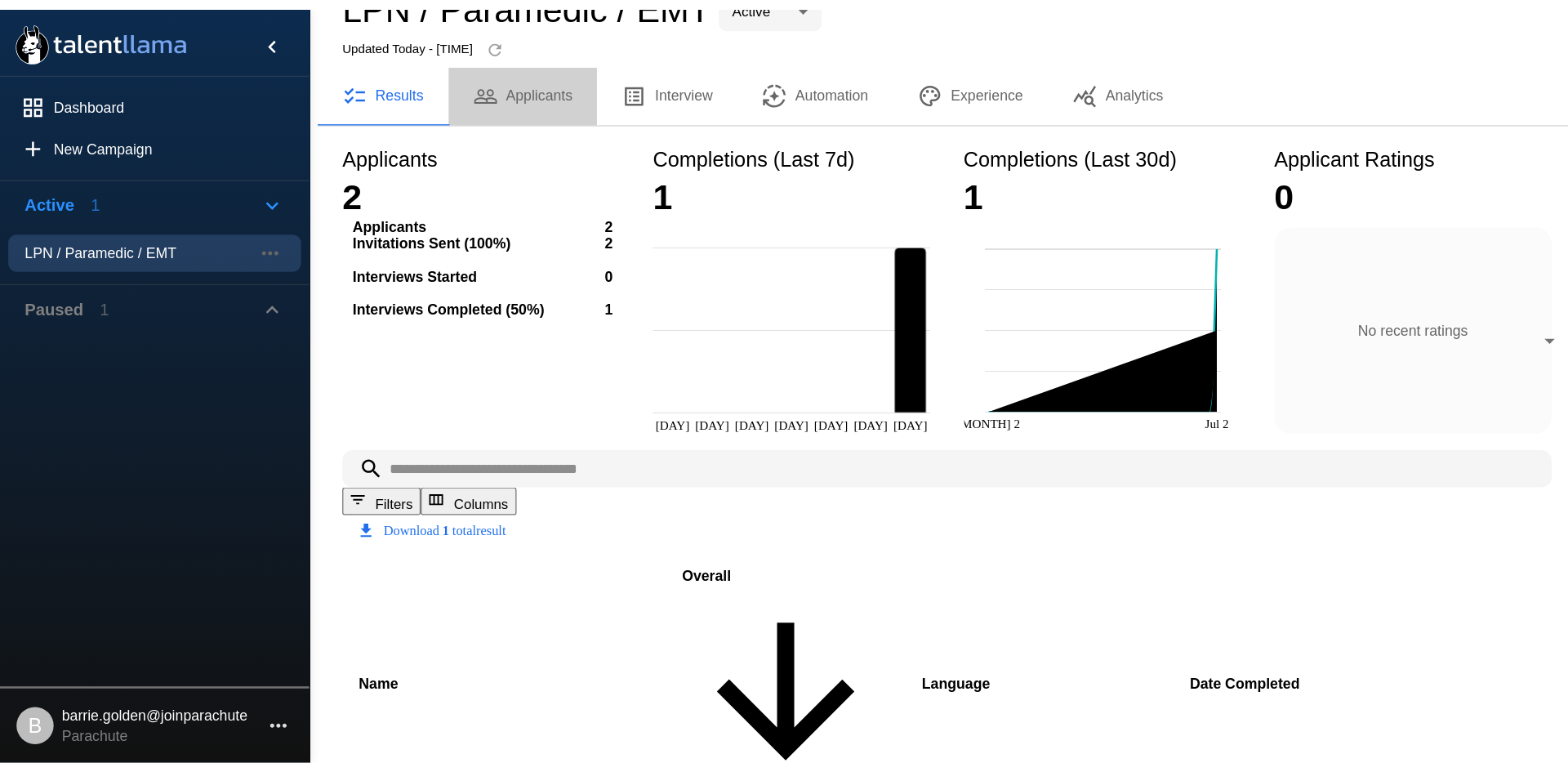 scroll, scrollTop: 0, scrollLeft: 0, axis: both 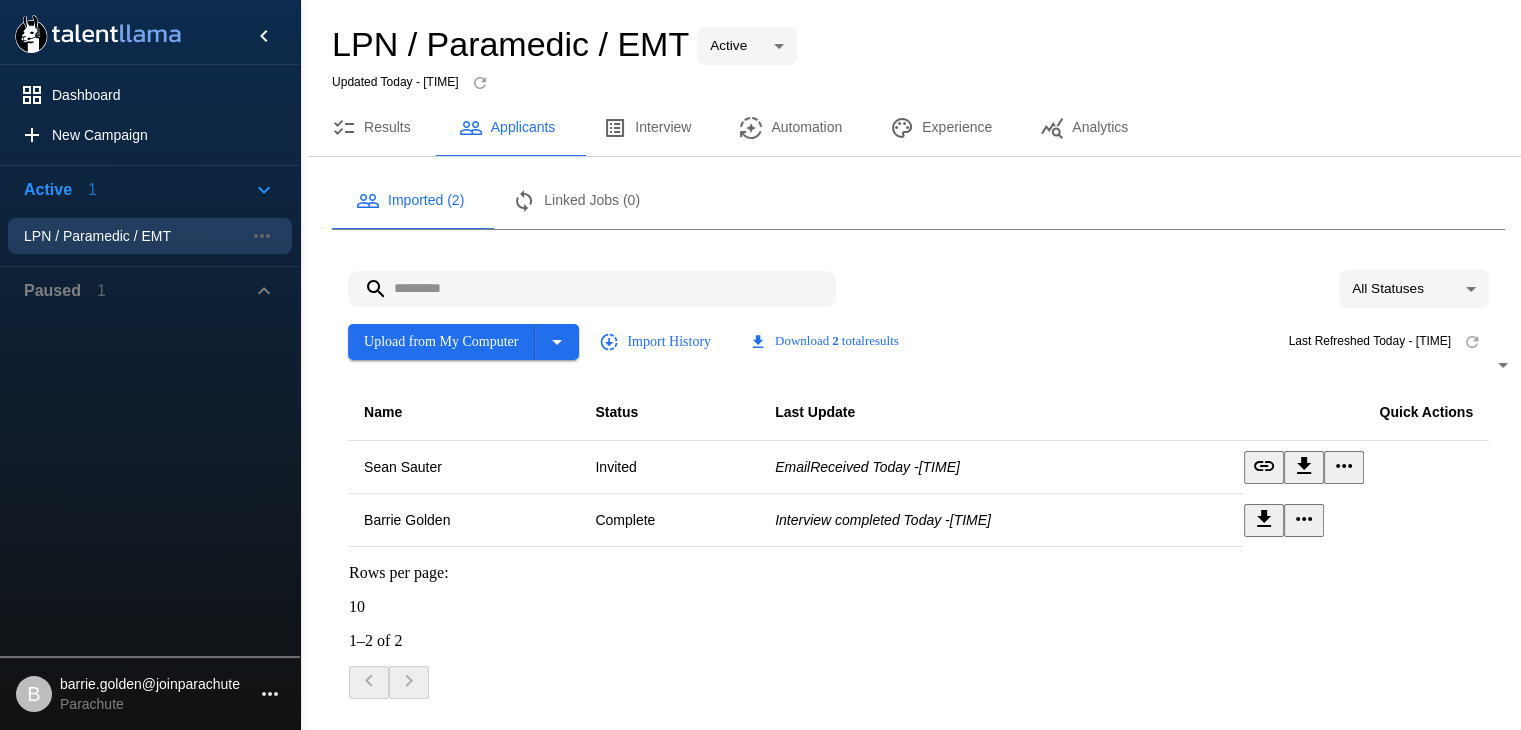 click at bounding box center (592, 289) 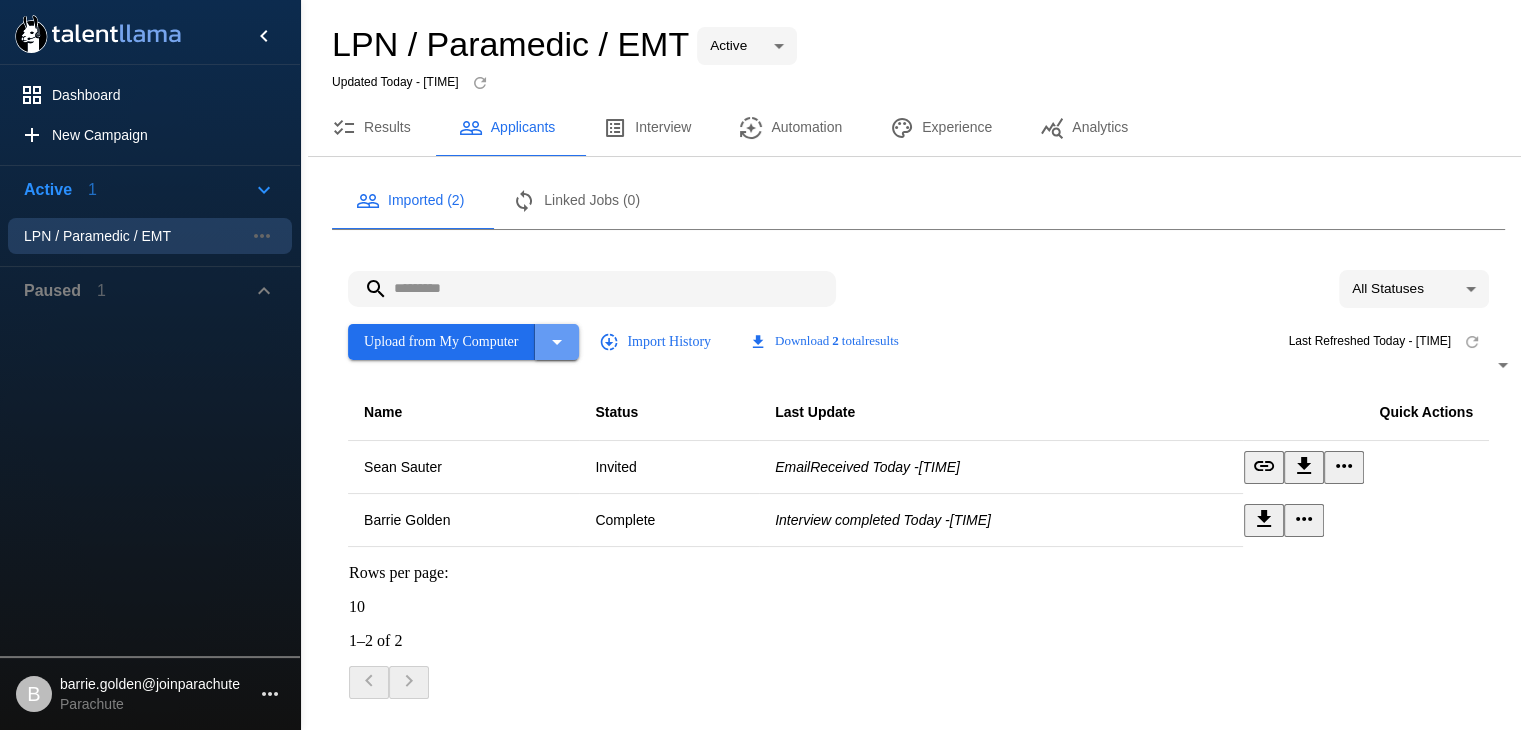 click at bounding box center (557, 342) 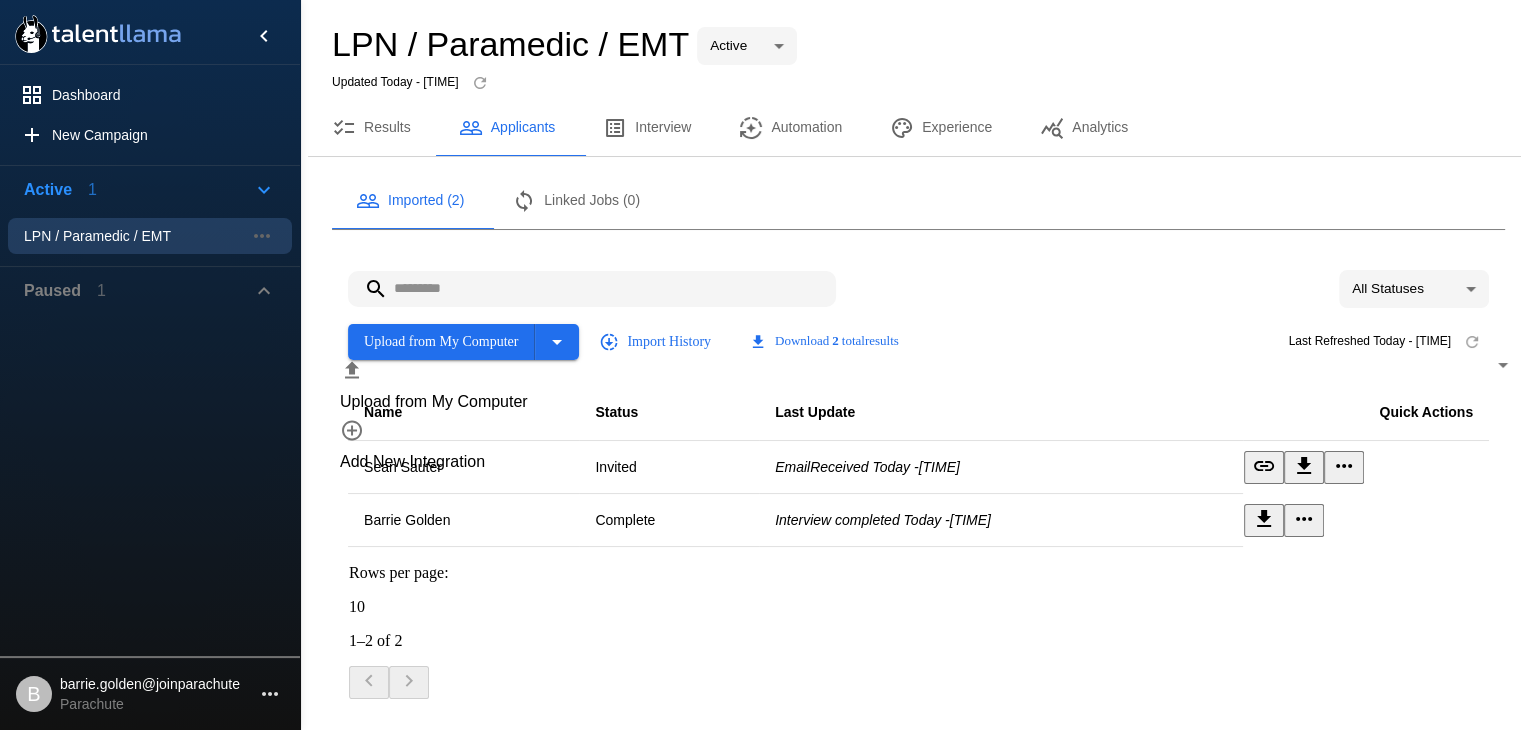 click at bounding box center (592, 289) 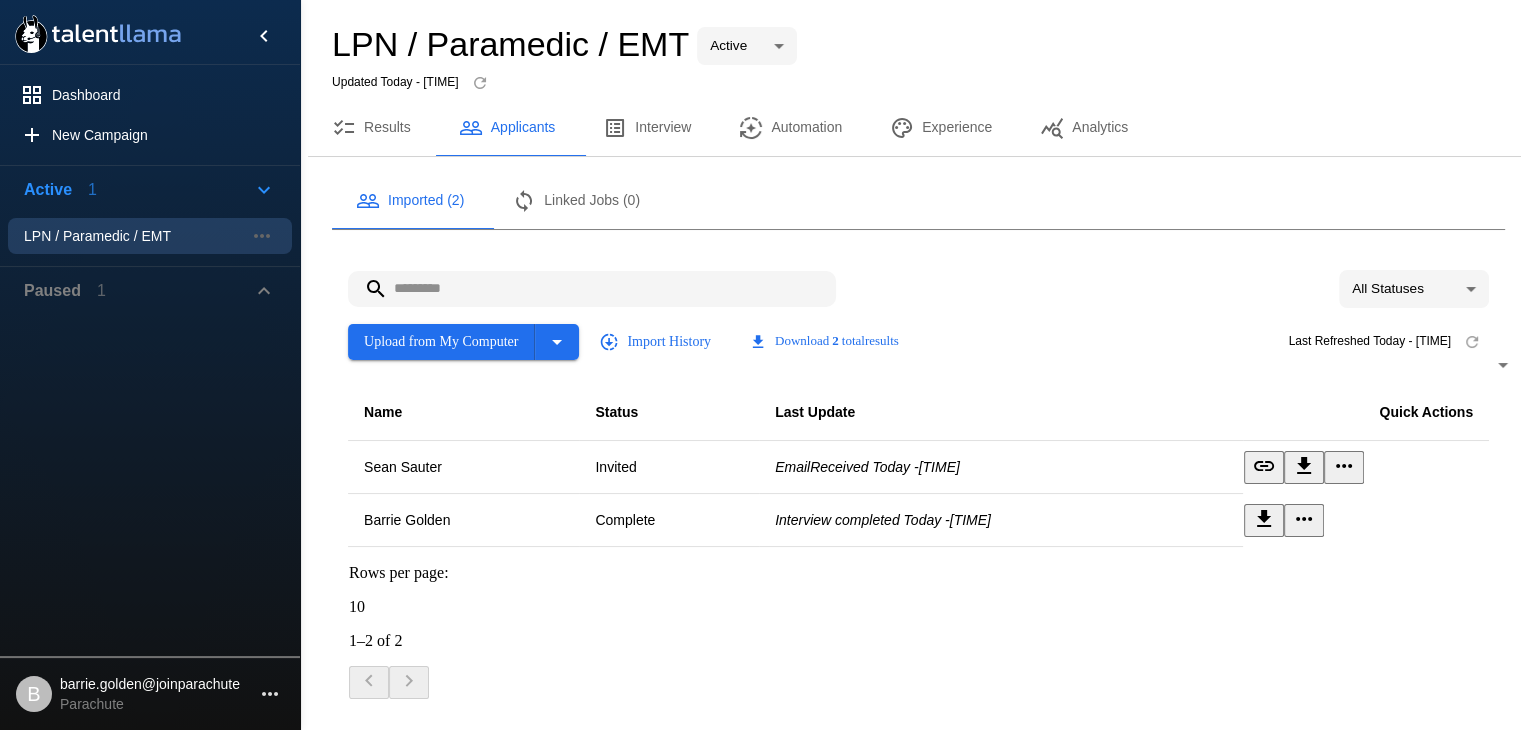click at bounding box center (592, 289) 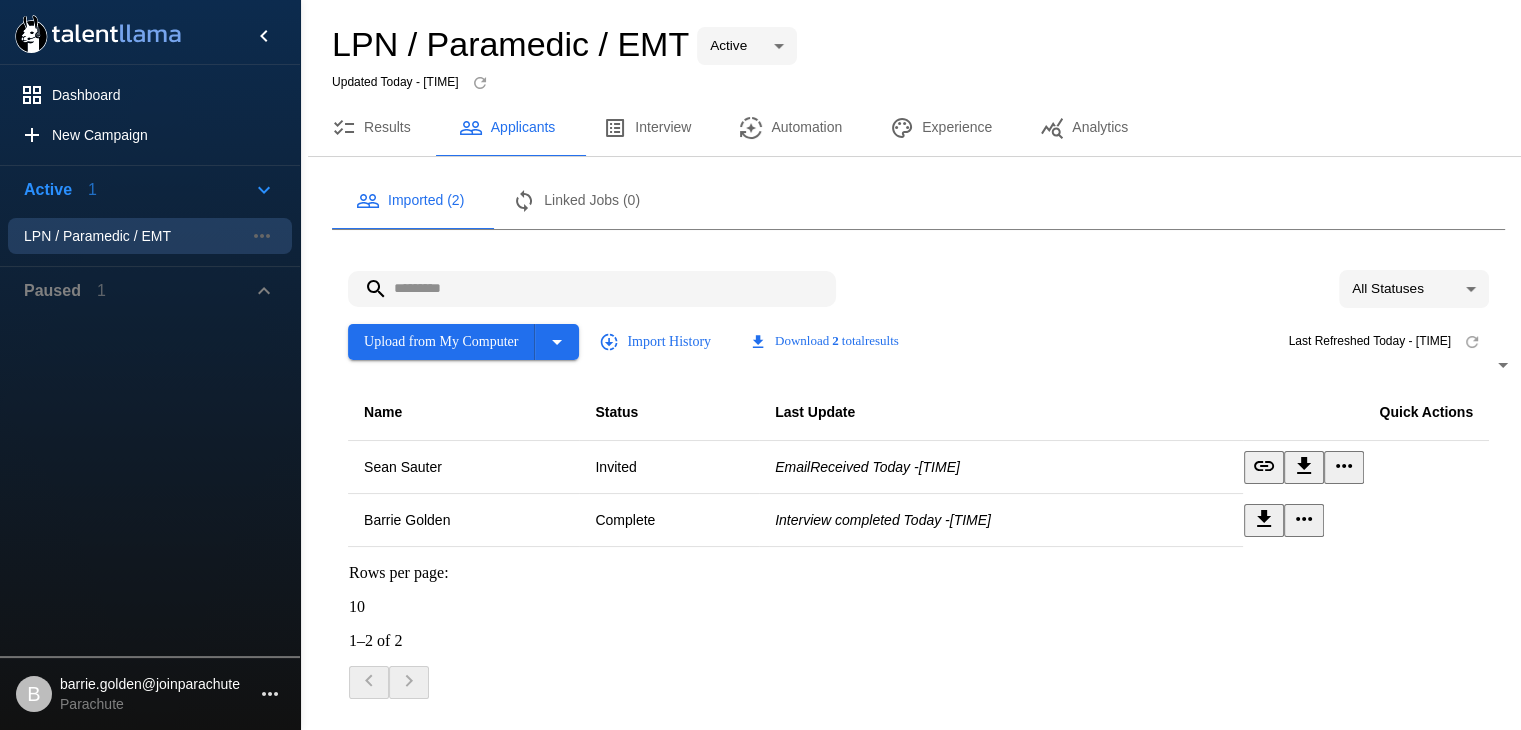 click at bounding box center (592, 289) 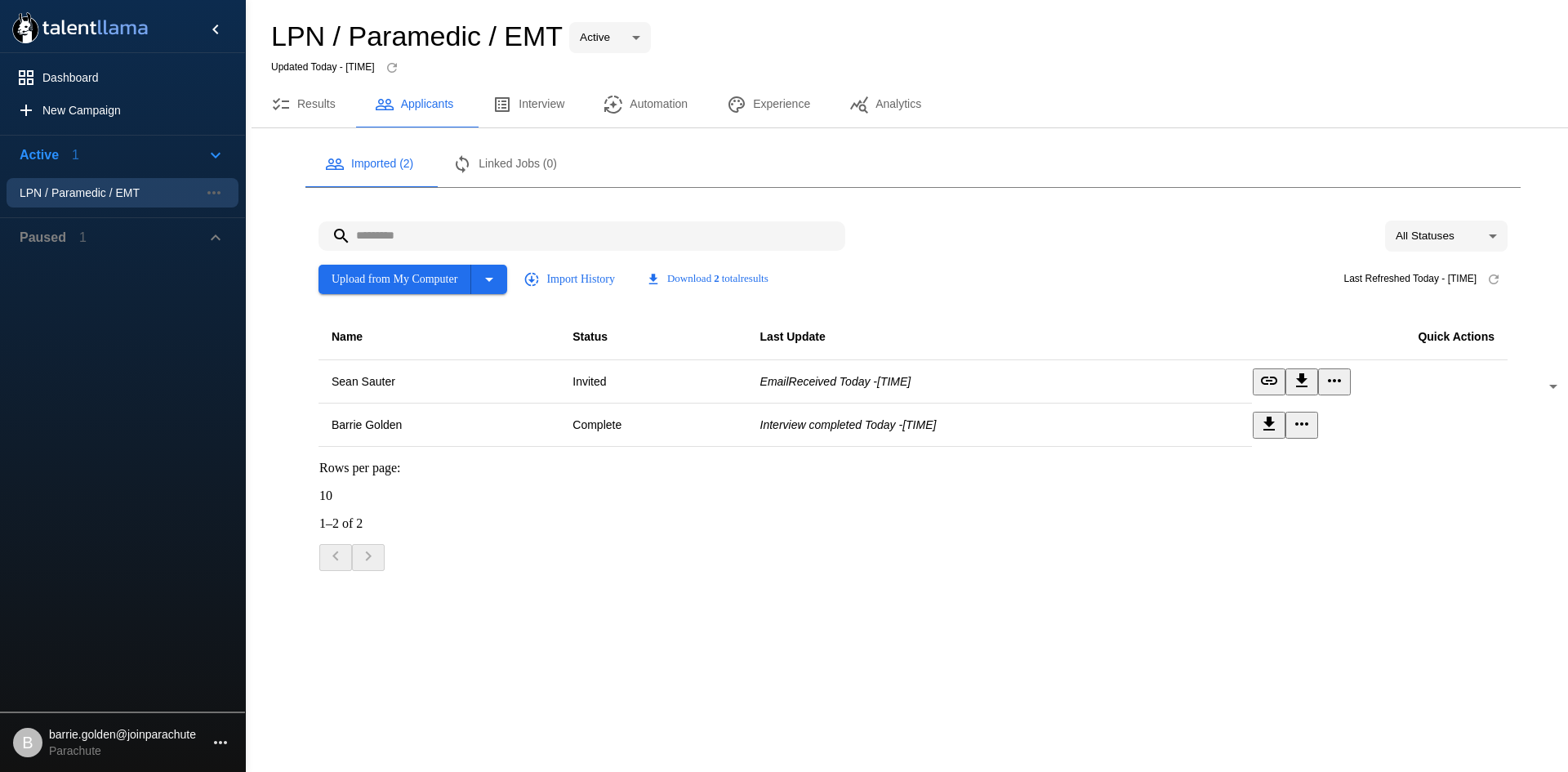 click at bounding box center [581, 236] 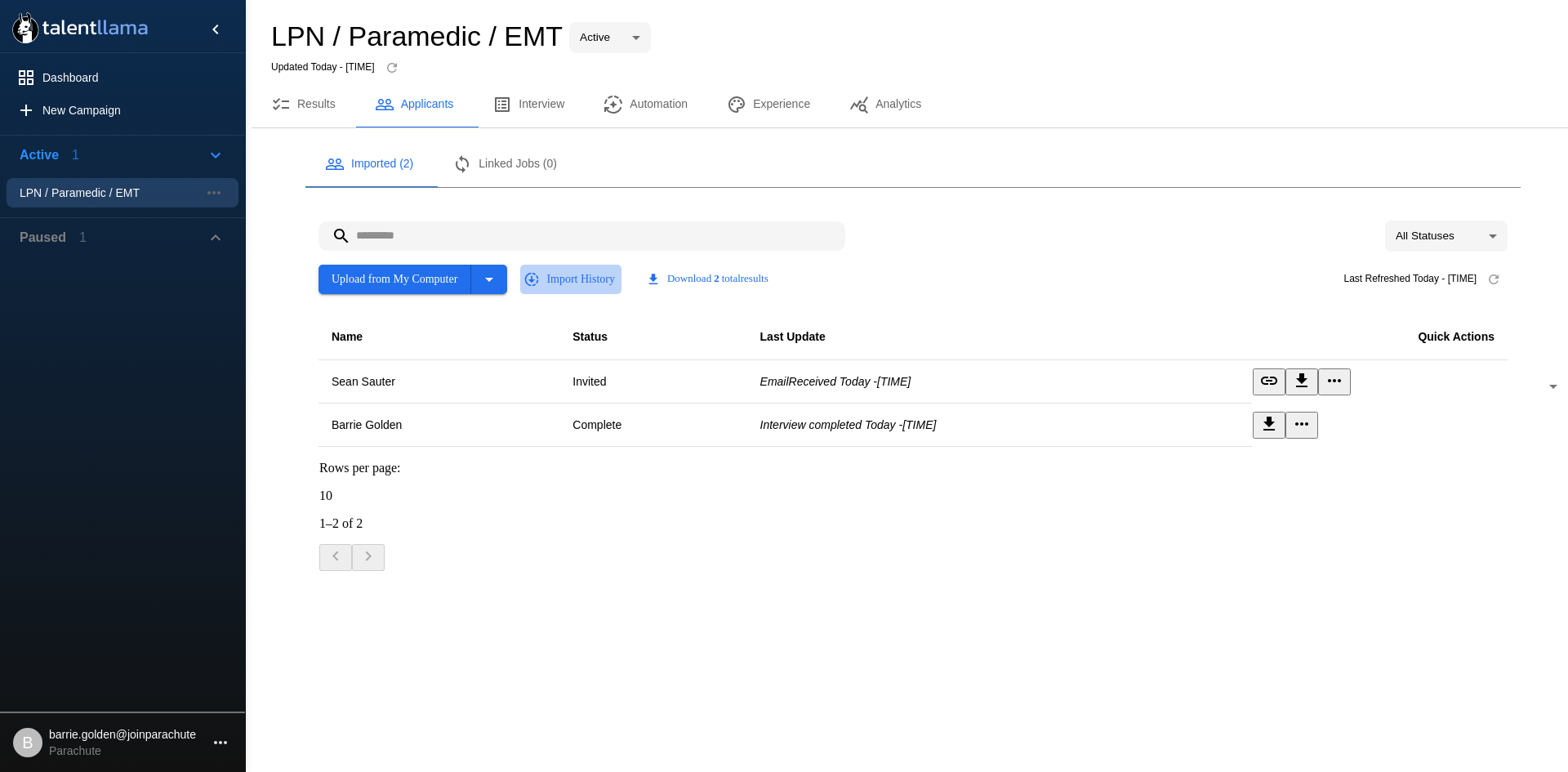 click on "Import History" at bounding box center (571, 279) 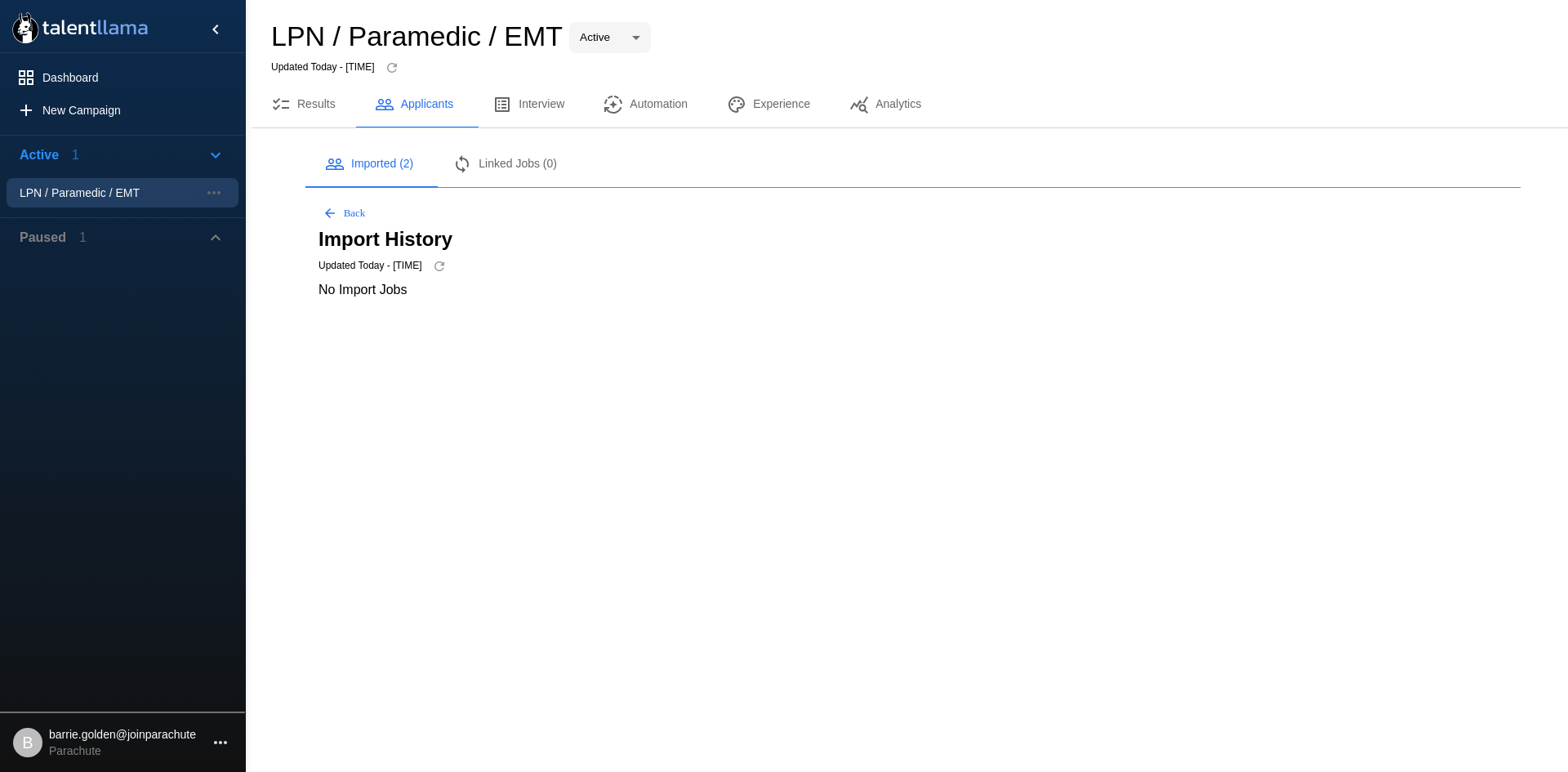 click on "Back" at bounding box center [345, 213] 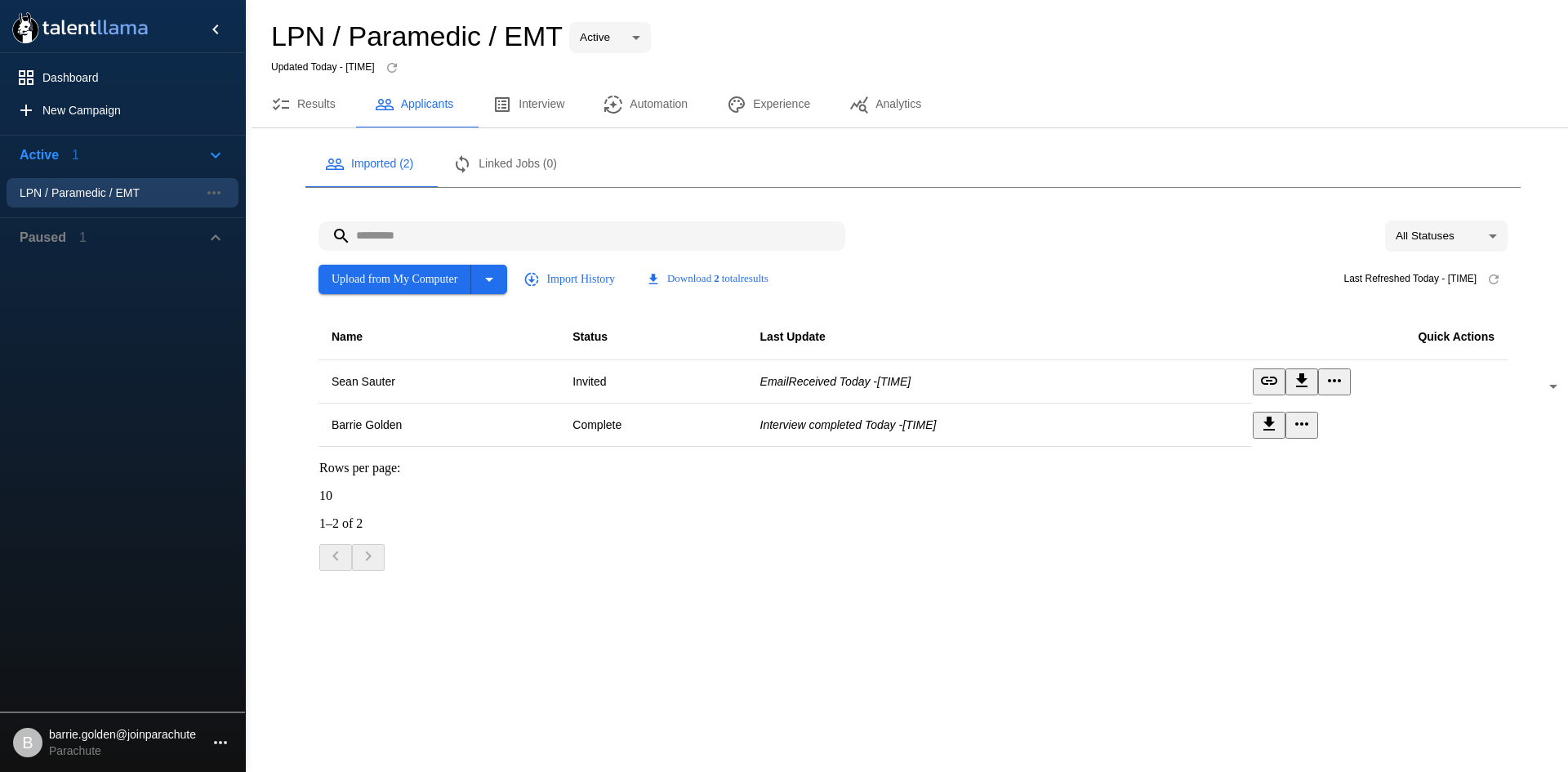 click on "Applicants" at bounding box center (414, 105) 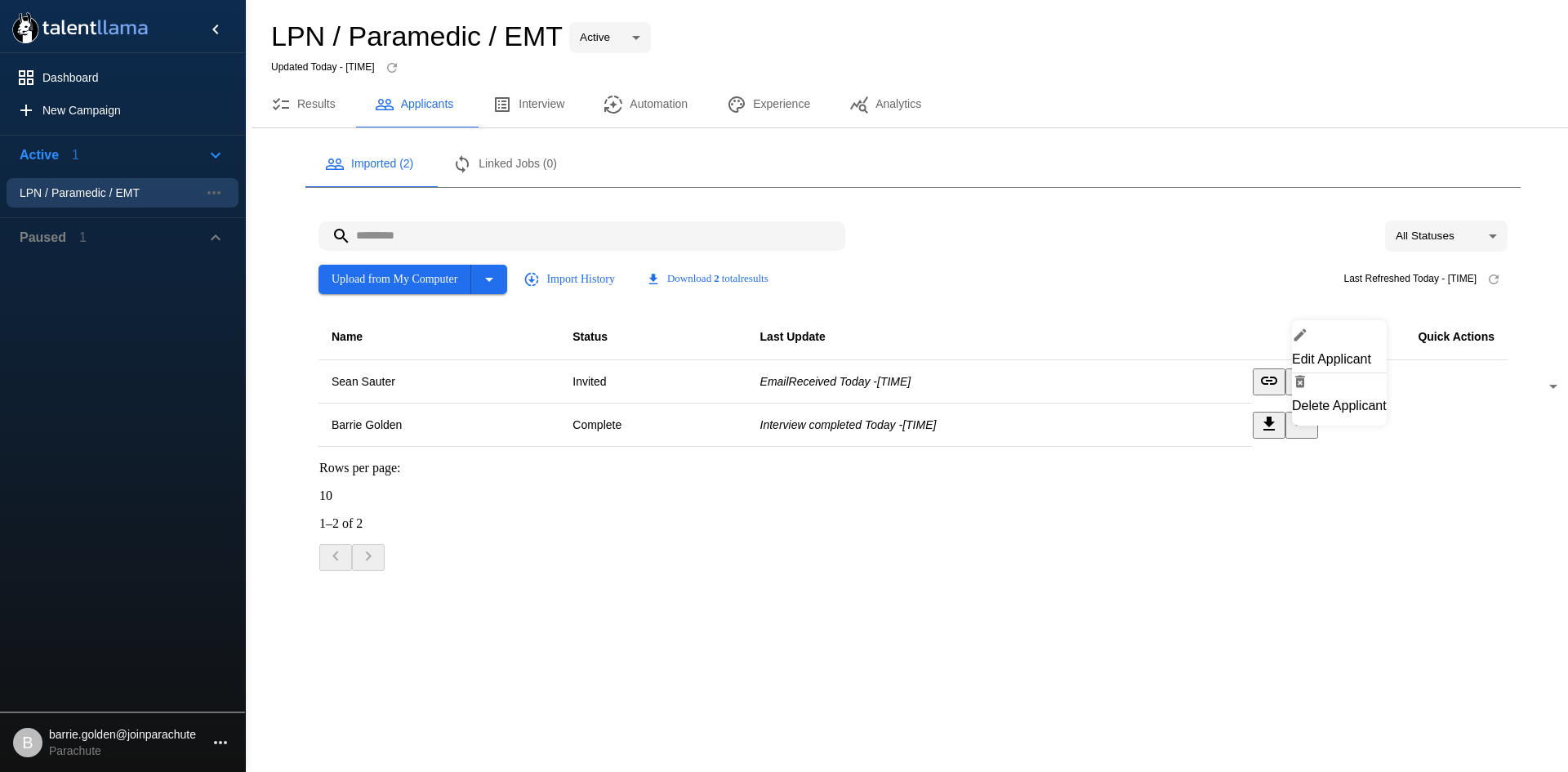 click at bounding box center (784, 386) 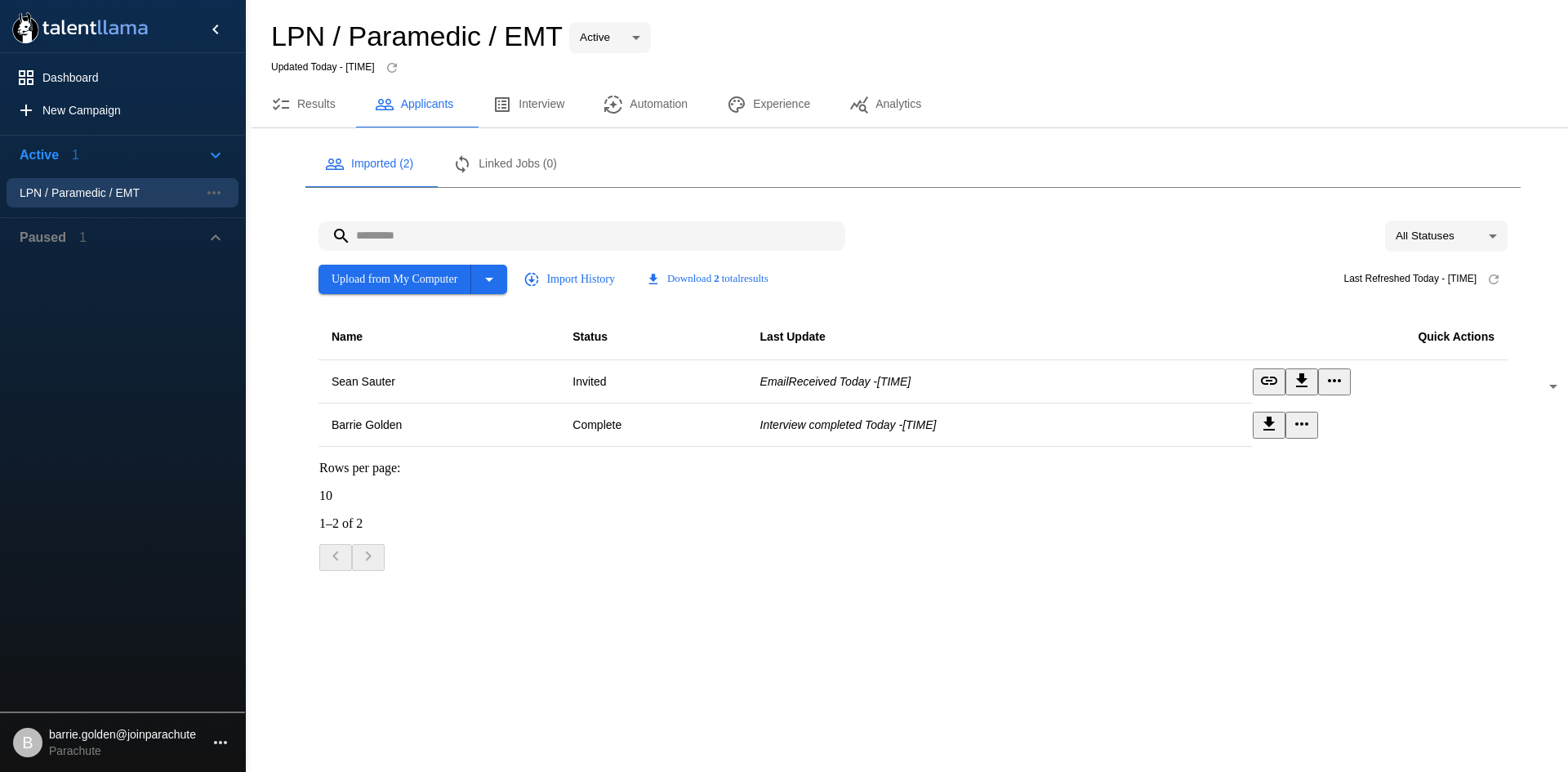 click on "Linked Jobs (0)" at bounding box center [505, 164] 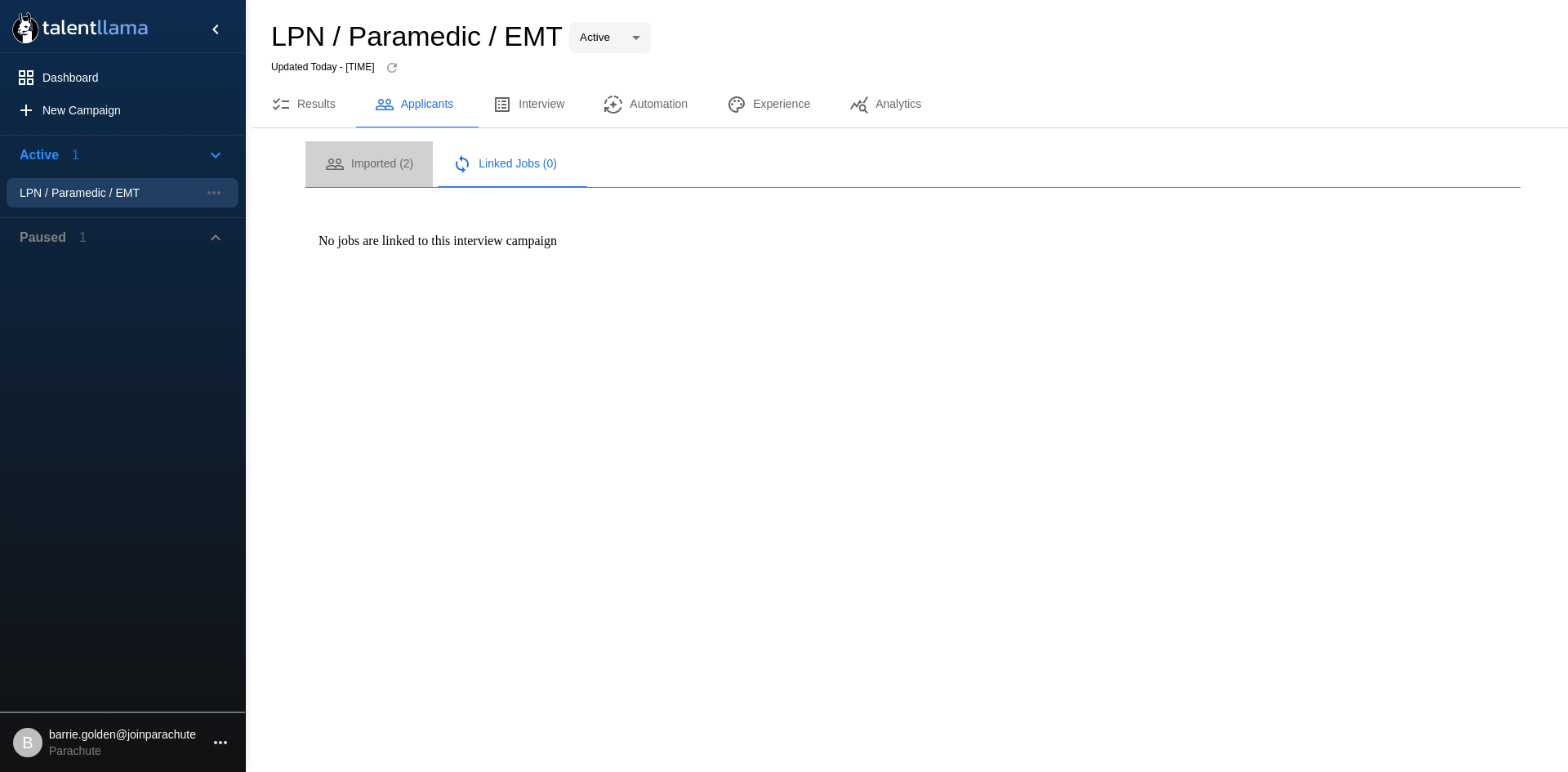 click on "Imported (2)" at bounding box center [369, 164] 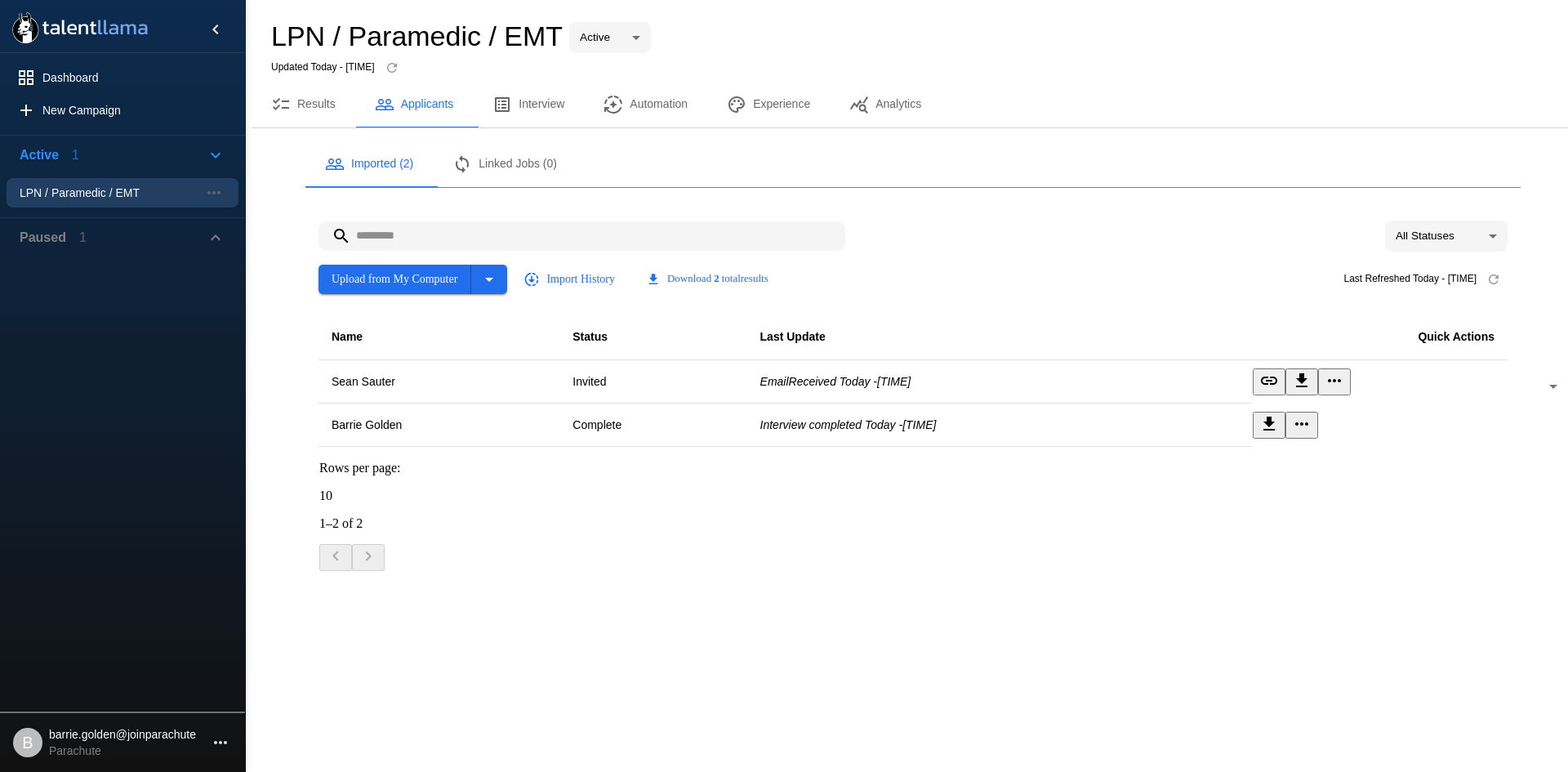 drag, startPoint x: 586, startPoint y: 633, endPoint x: 593, endPoint y: 537, distance: 96.25487 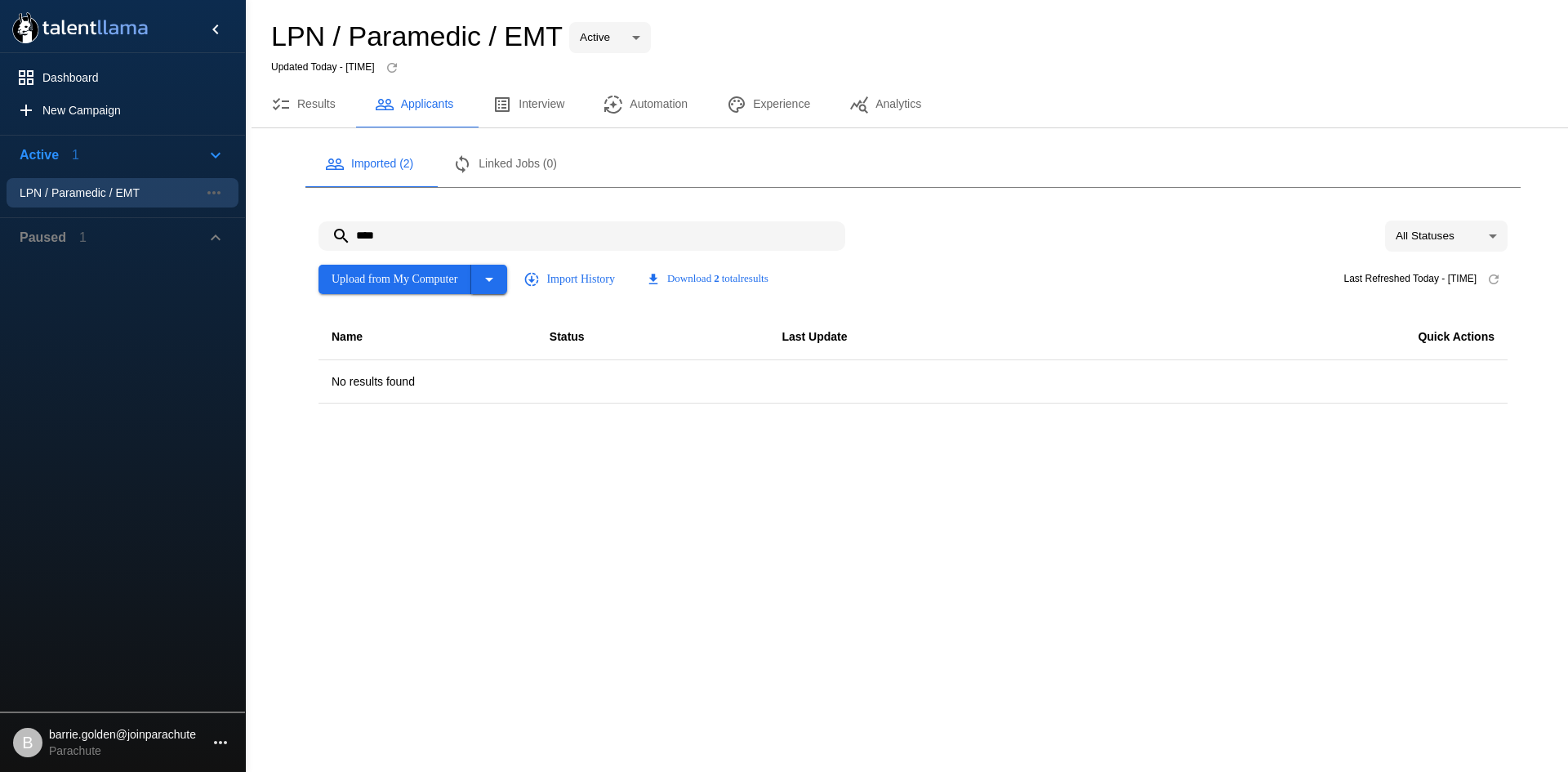 type on "****" 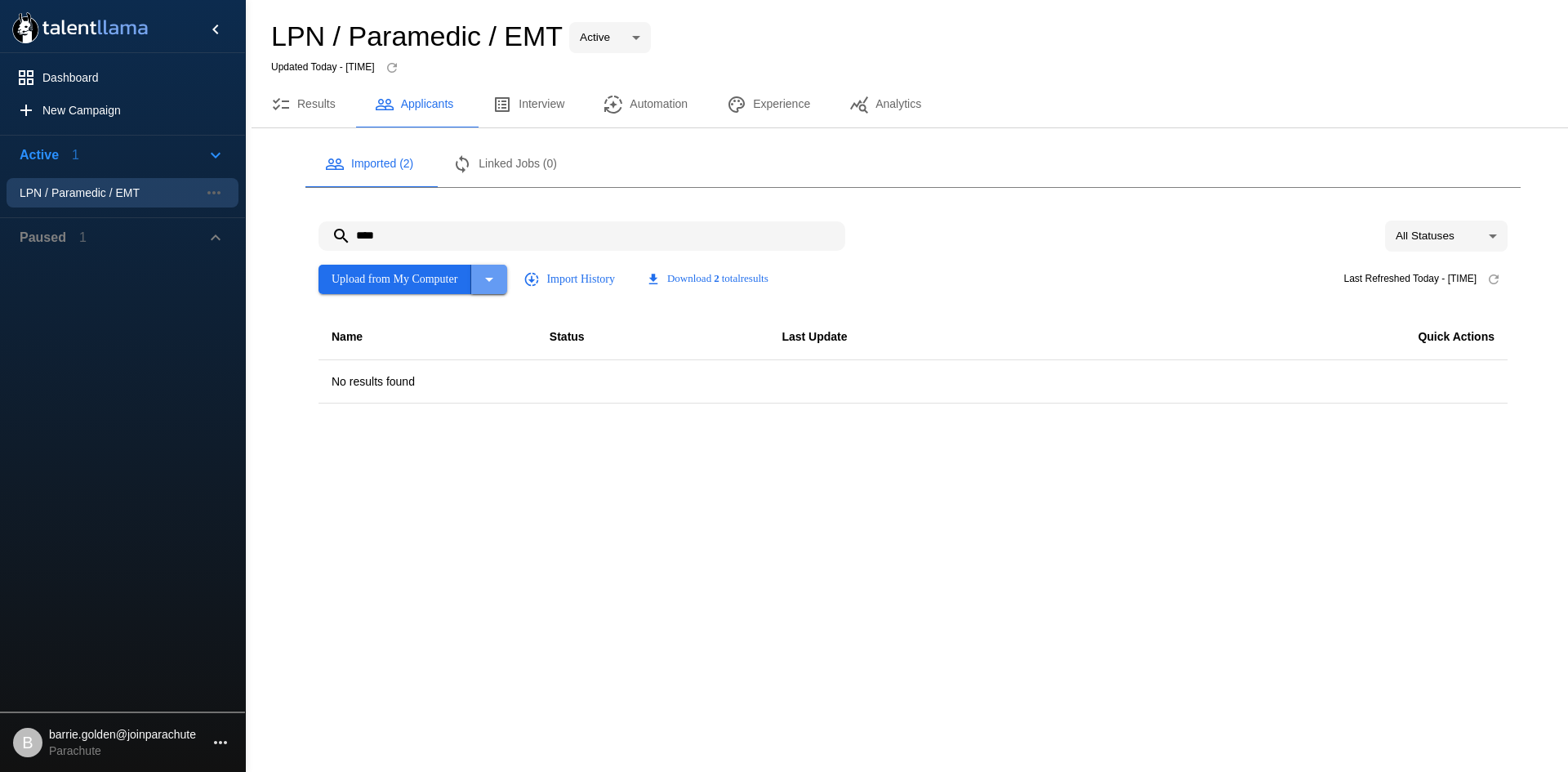 click at bounding box center [489, 279] 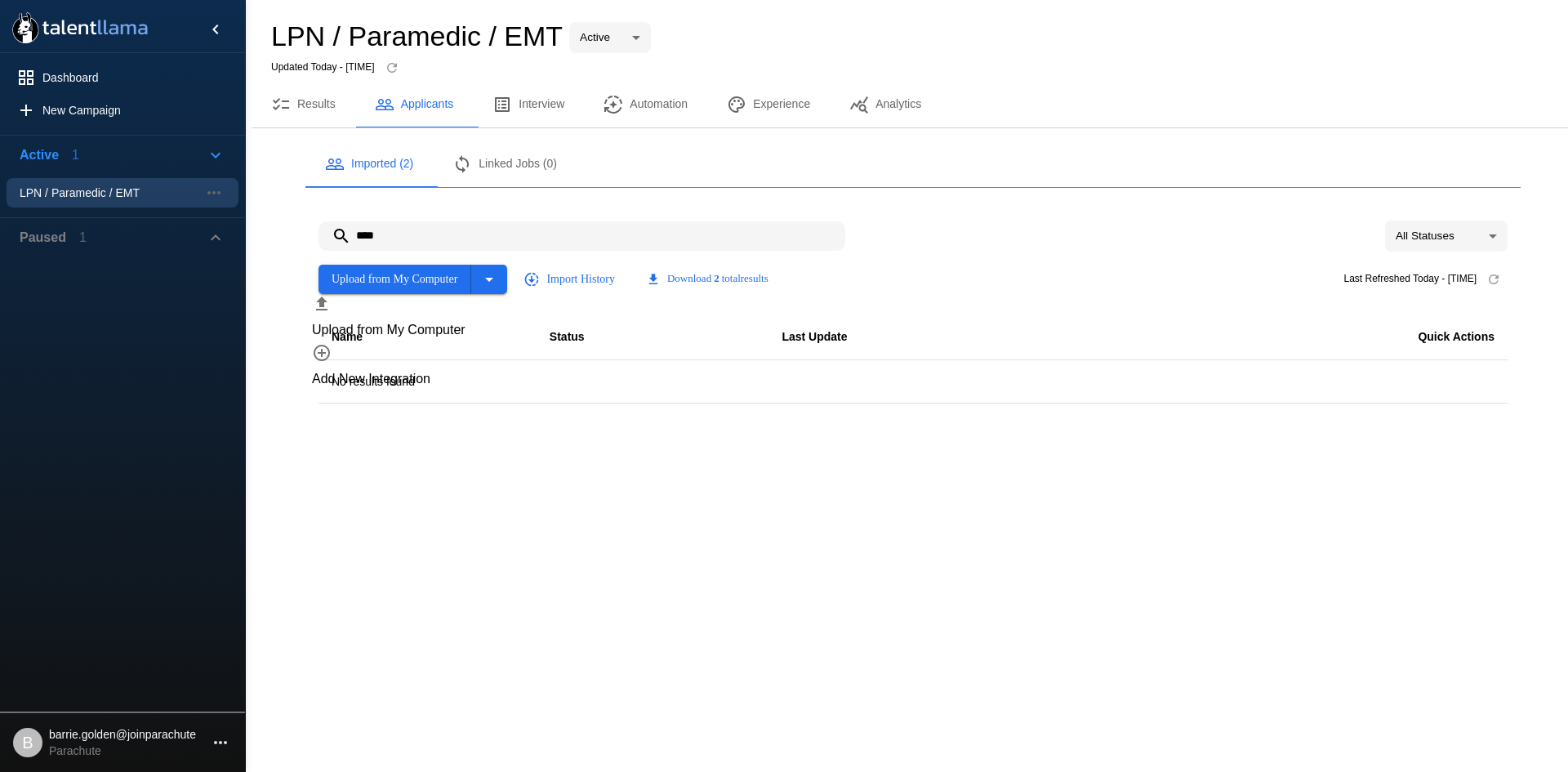click on "Upload from My Computer" at bounding box center (434, 317) 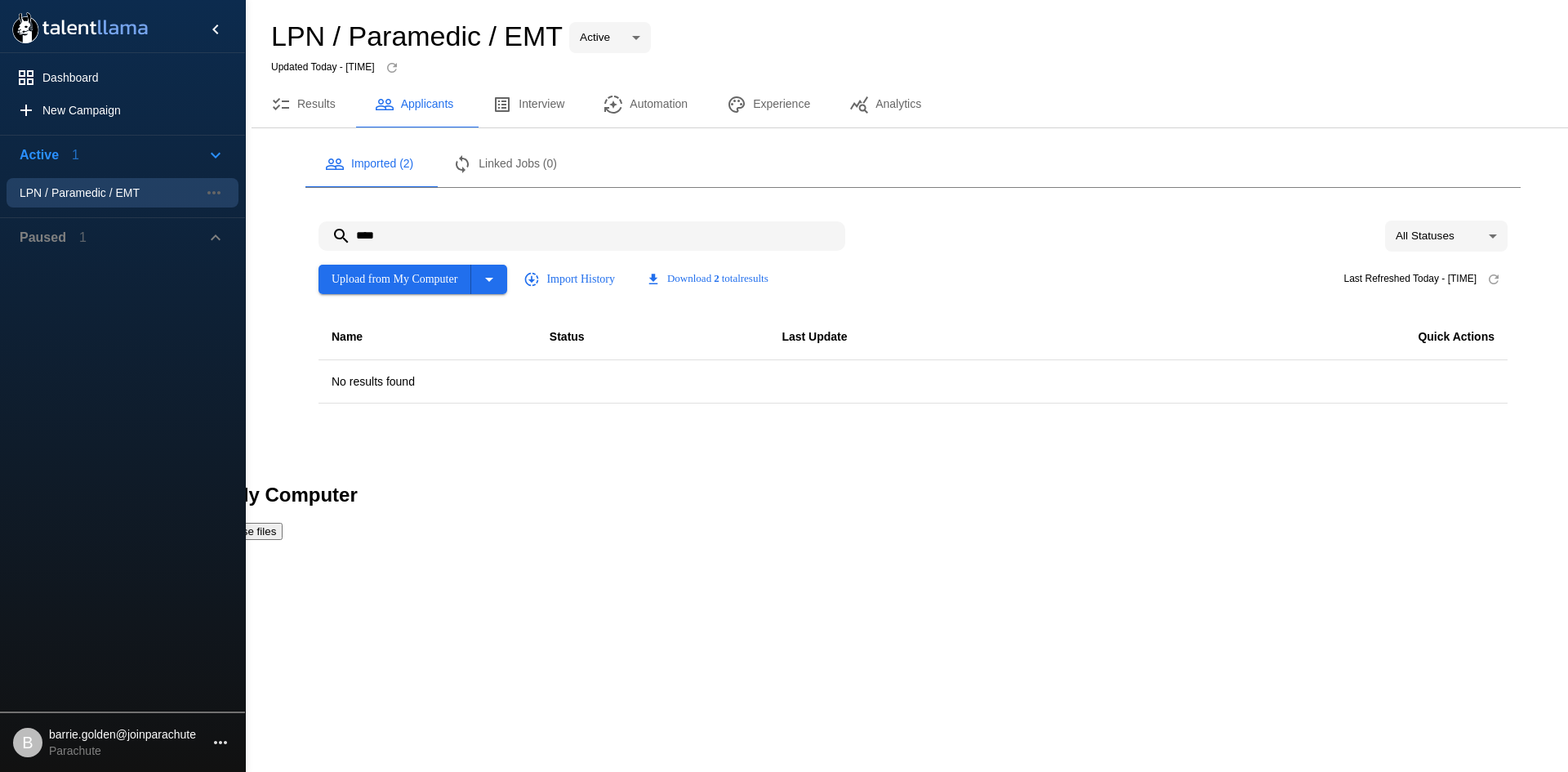 click on "browse files" at bounding box center (247, 531) 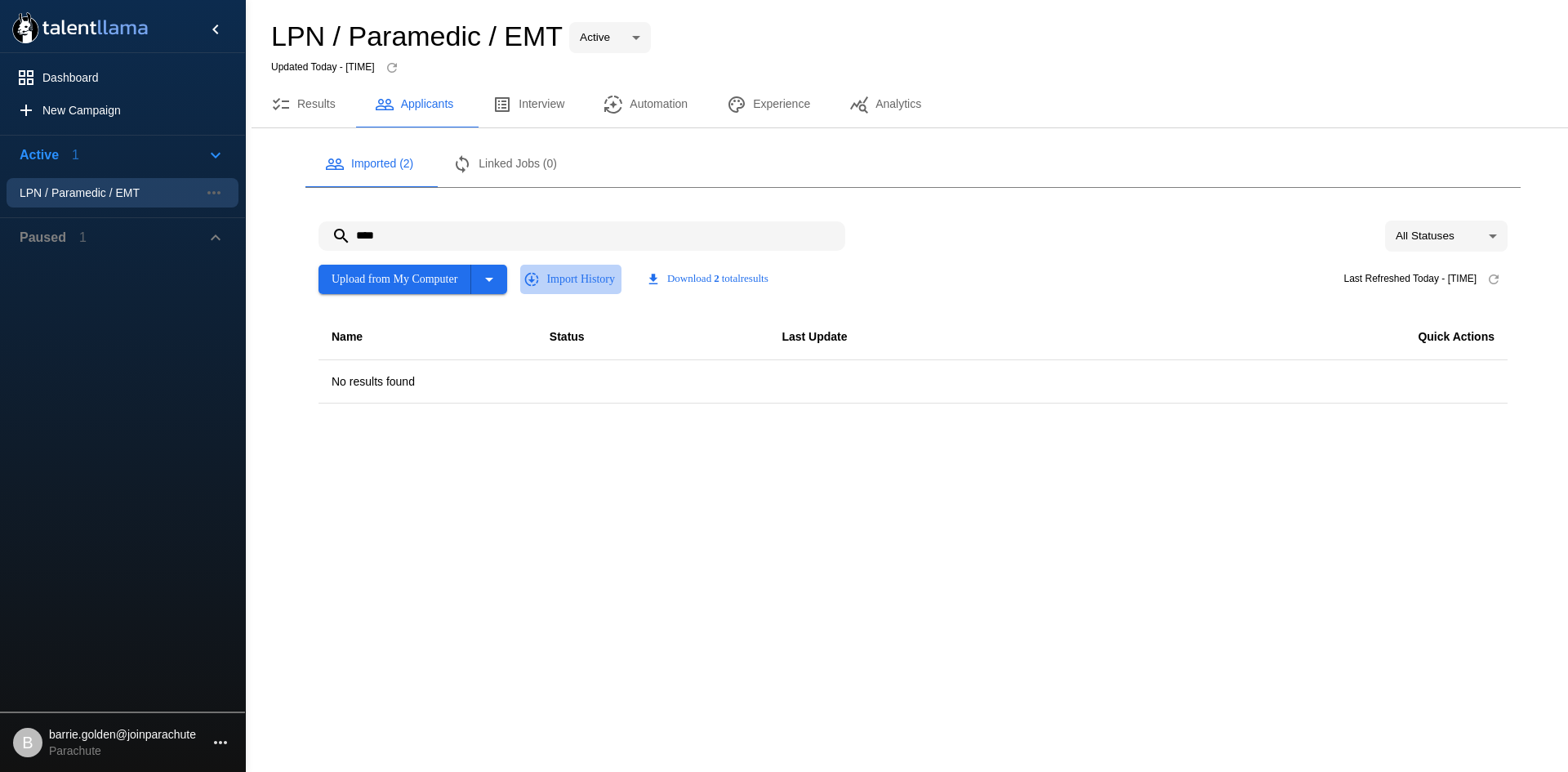 click on "Import History" at bounding box center [571, 279] 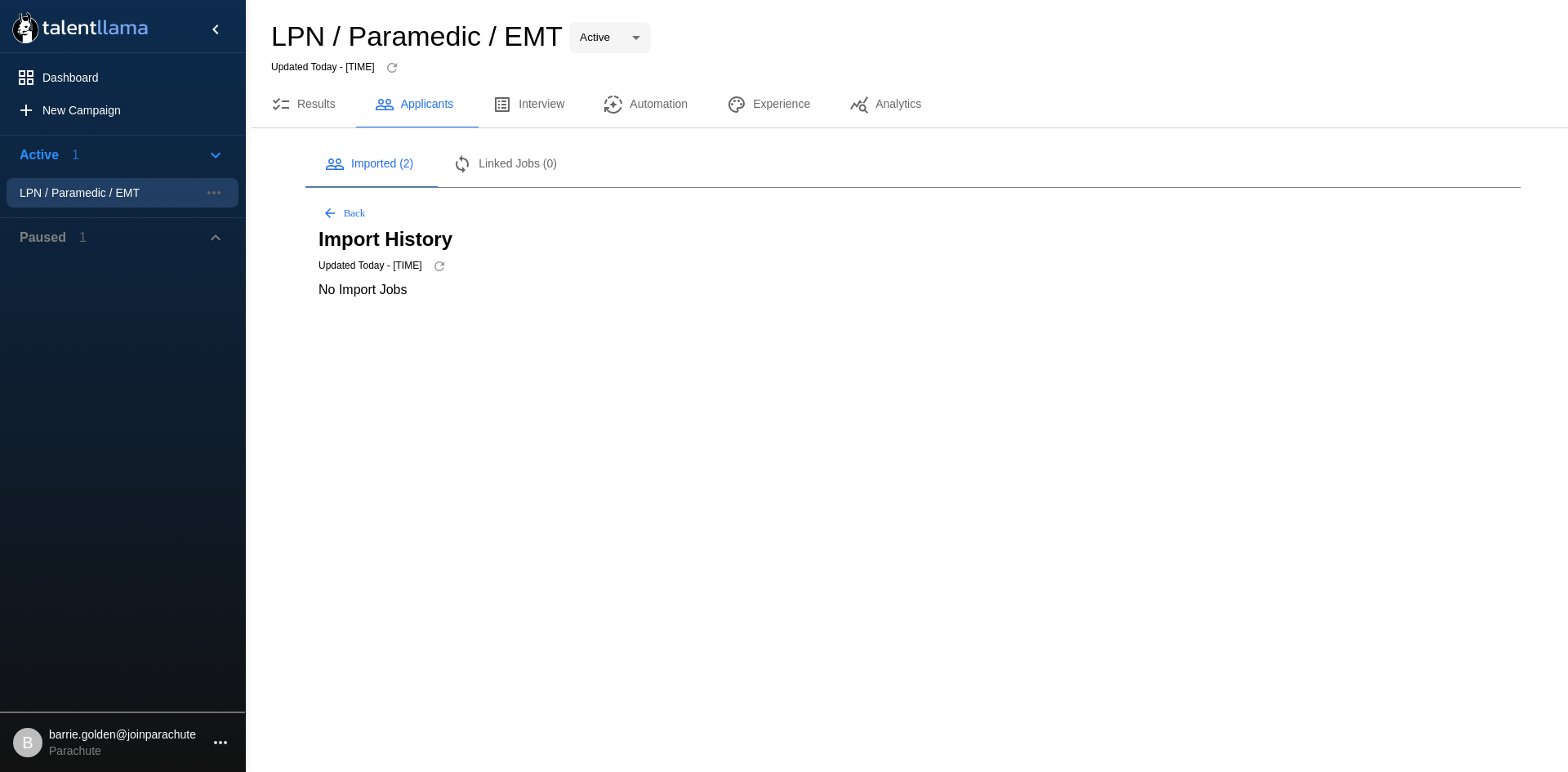 click on "Linked Jobs (0)" at bounding box center [505, 164] 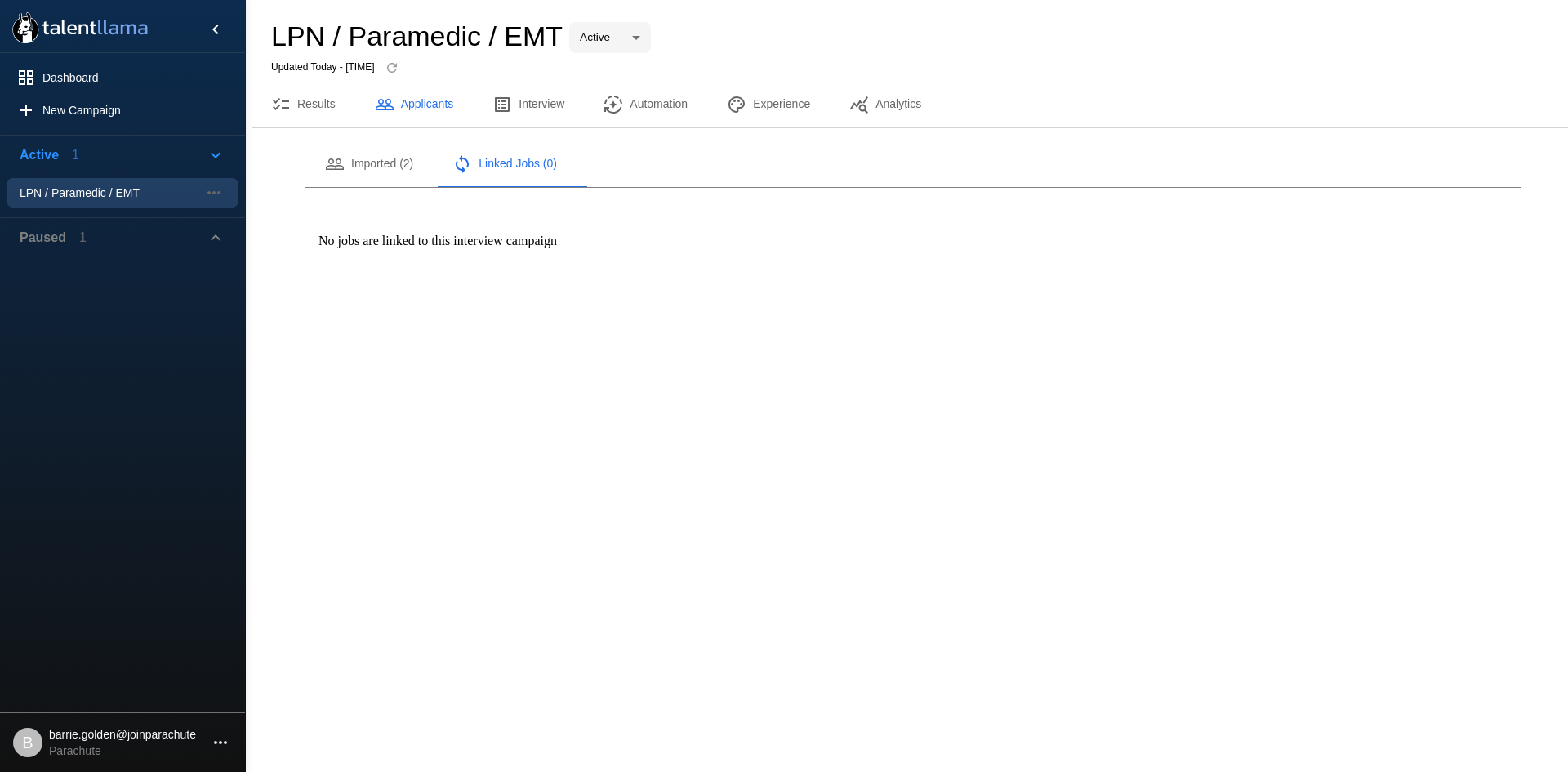 click on "Imported (2)" at bounding box center [369, 164] 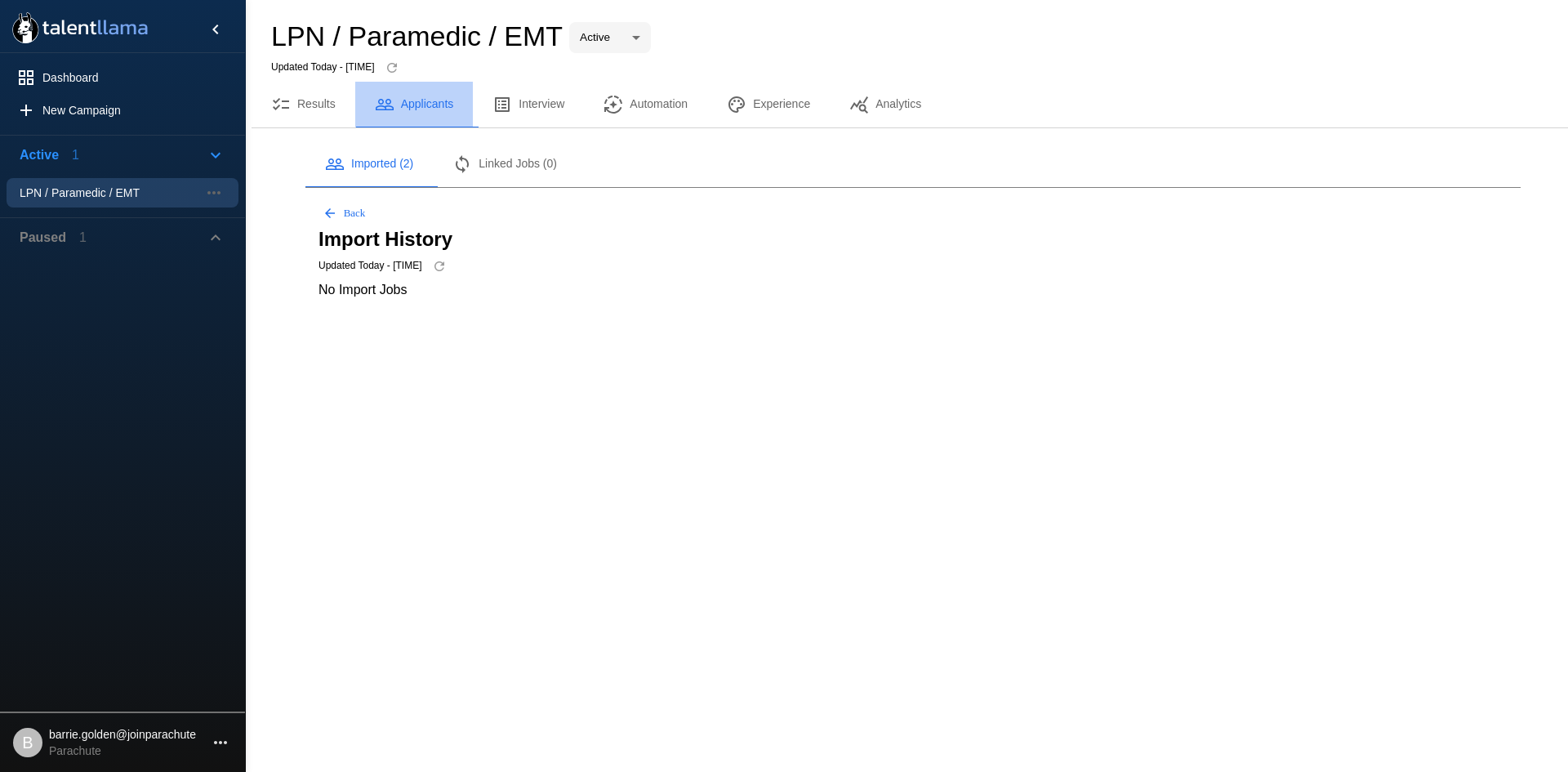 click on "Applicants" at bounding box center (414, 105) 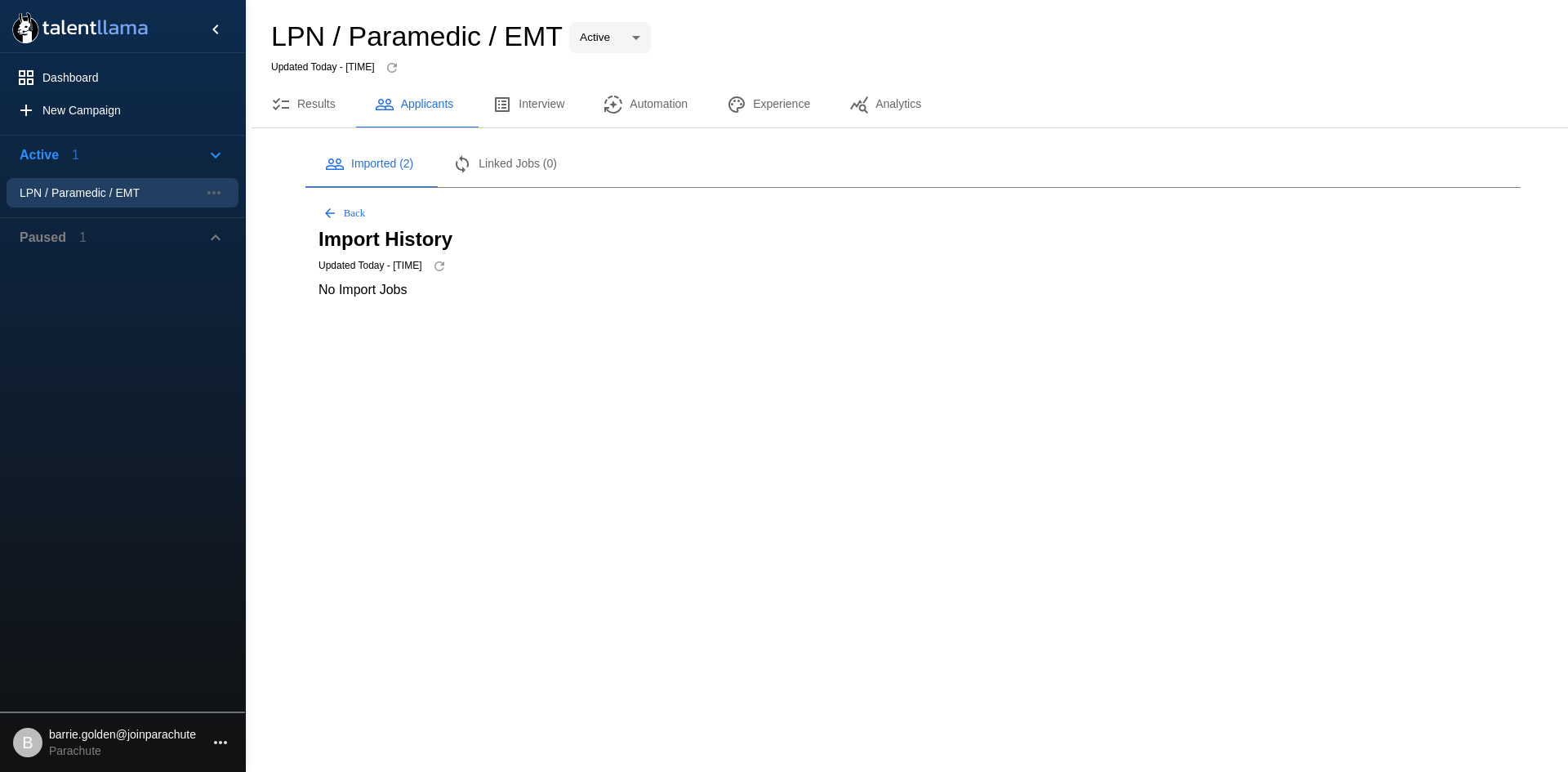 click on "Back" at bounding box center (345, 213) 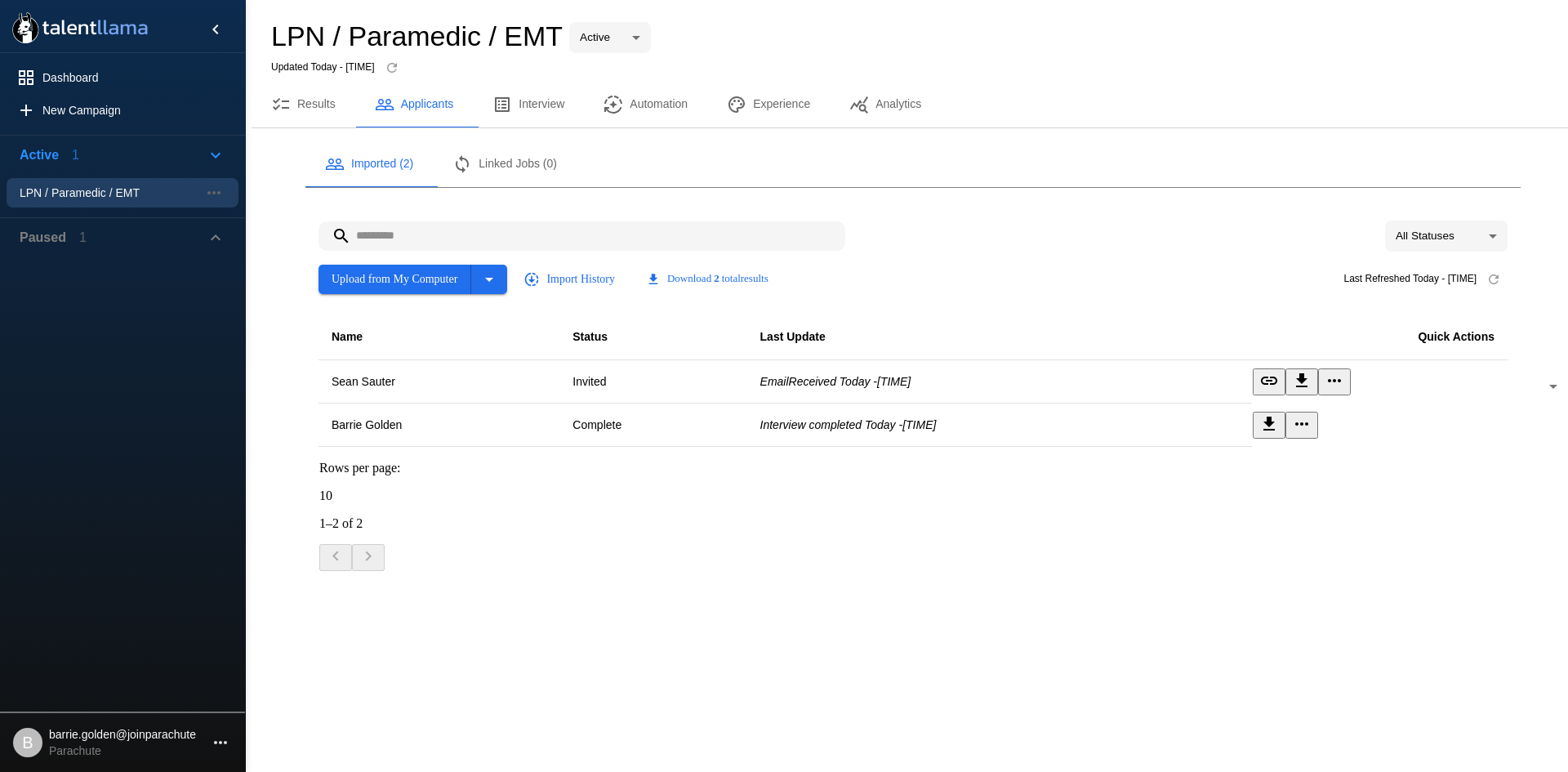 click on "Sean Sauter" at bounding box center (439, 382) 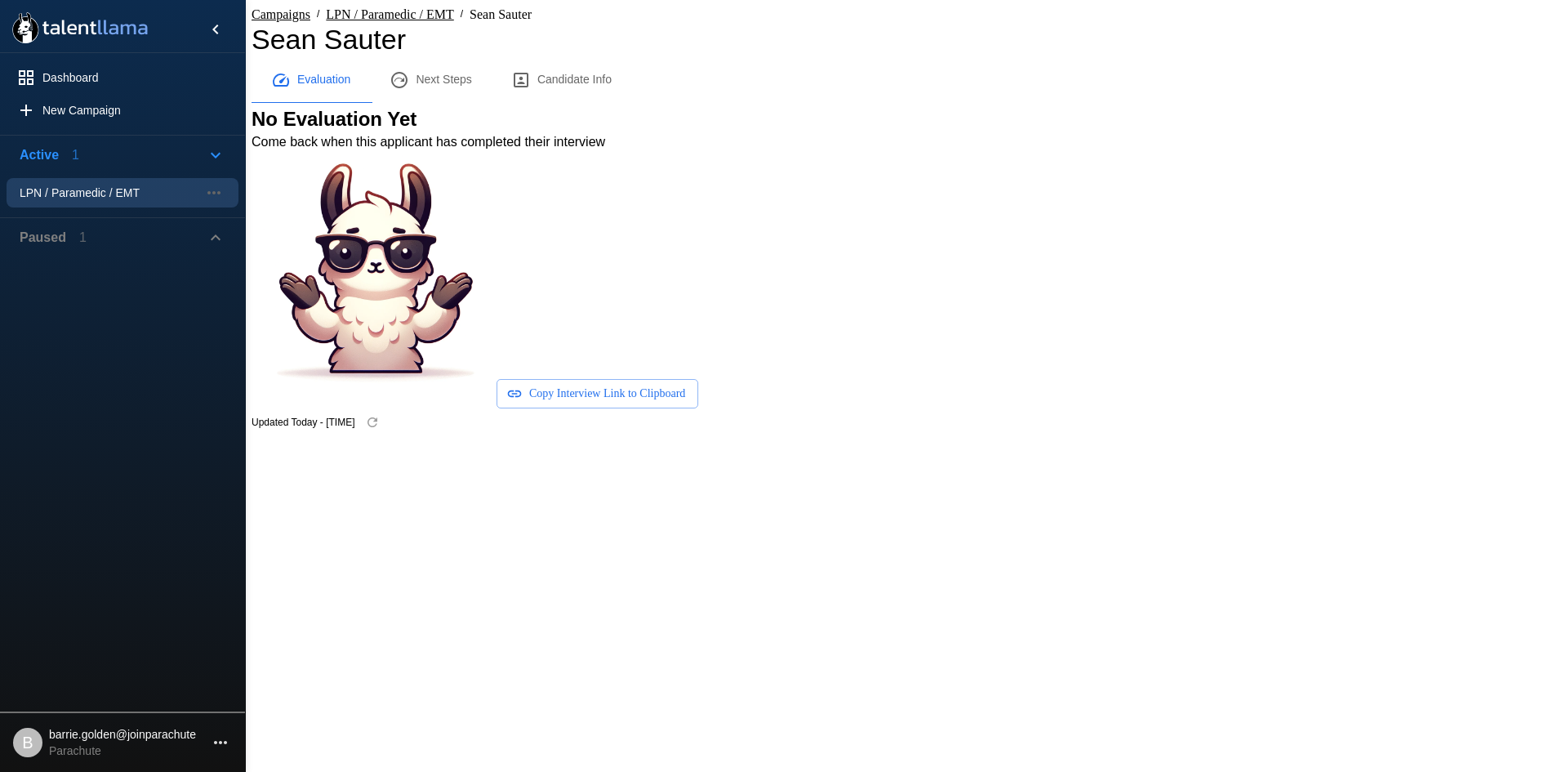 click on "Candidate Info" at bounding box center (561, 80) 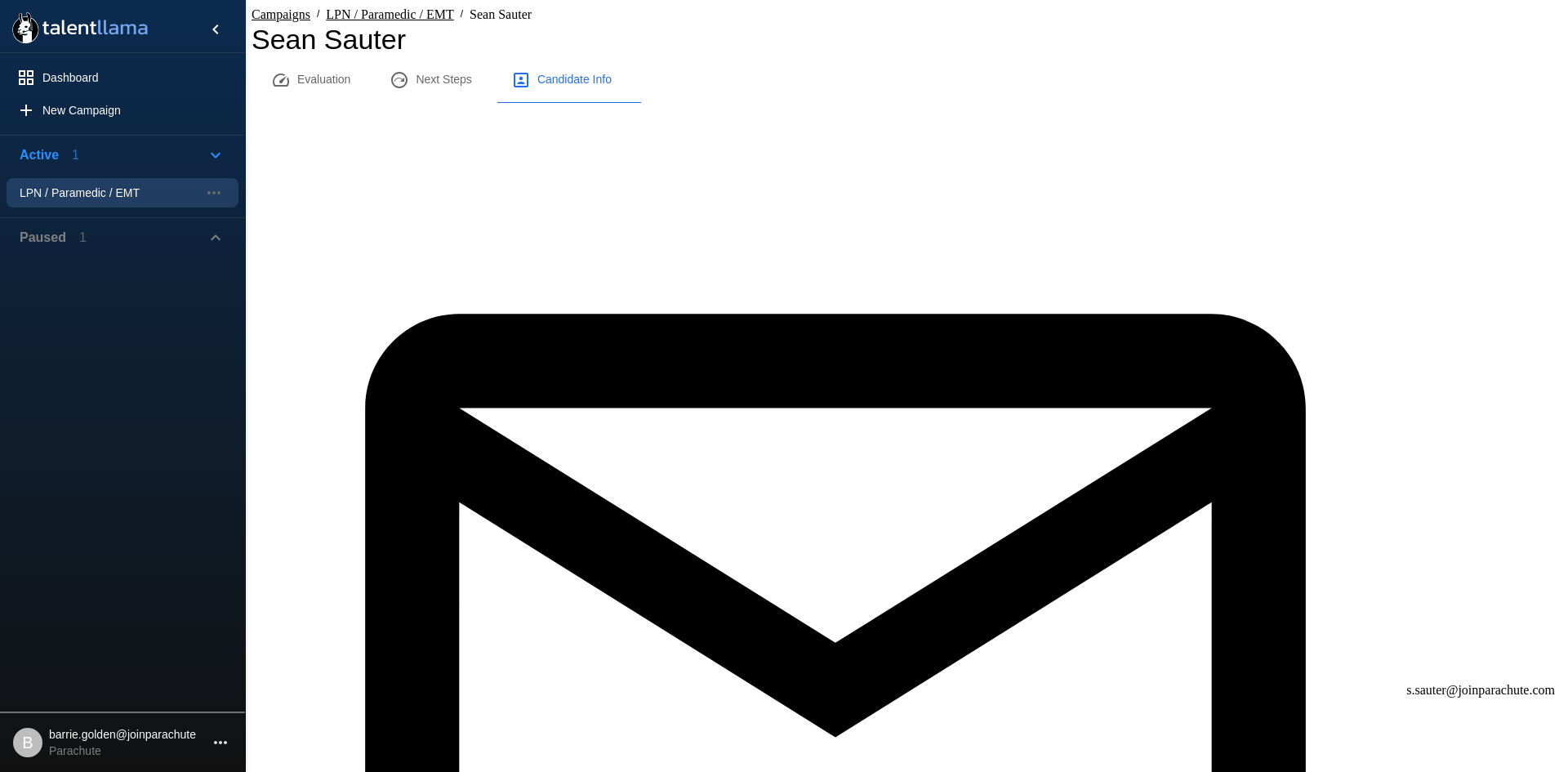 click on "Evaluation" at bounding box center (310, 80) 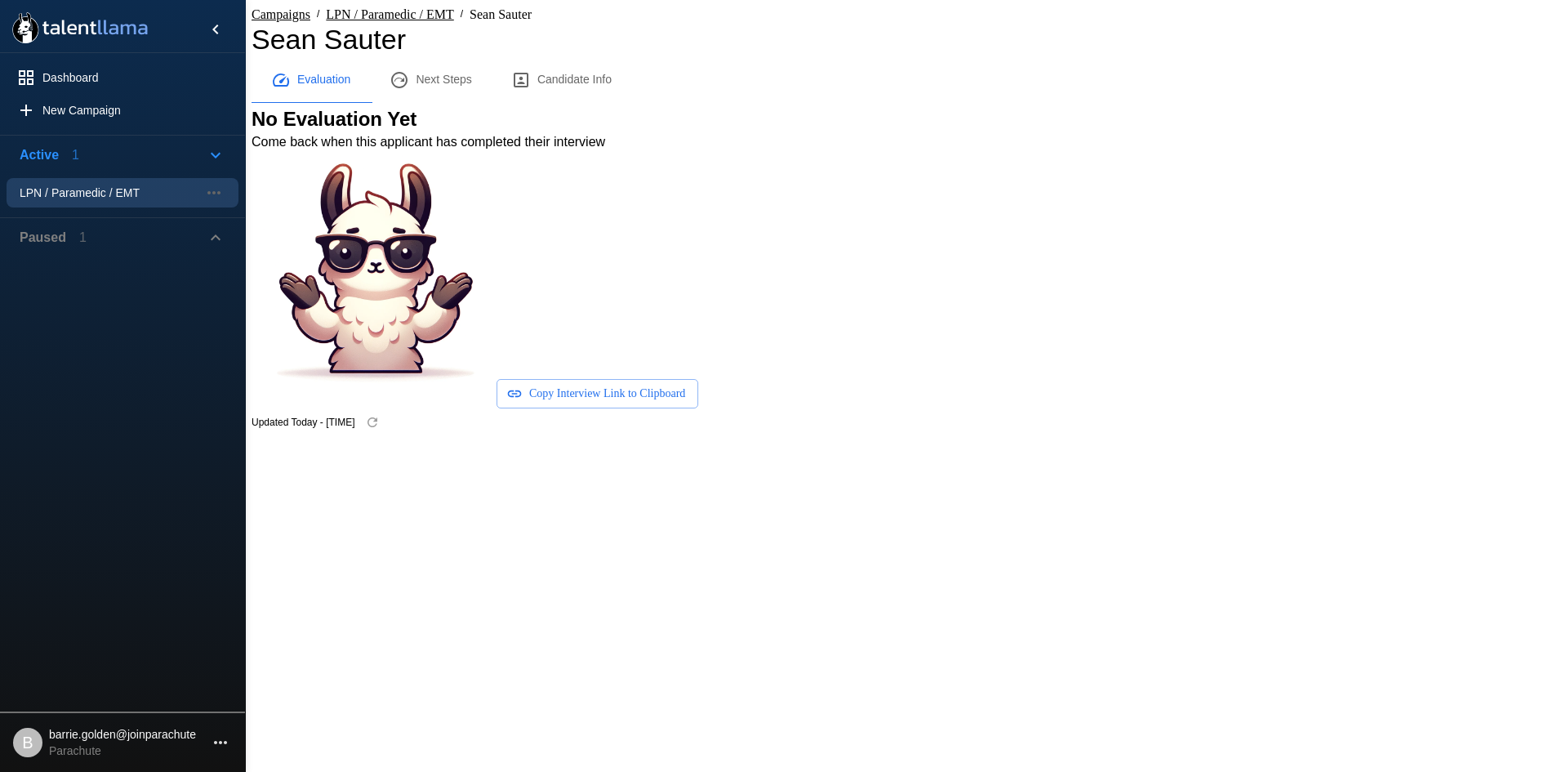 drag, startPoint x: 293, startPoint y: 4, endPoint x: 294, endPoint y: 12, distance: 8.062258 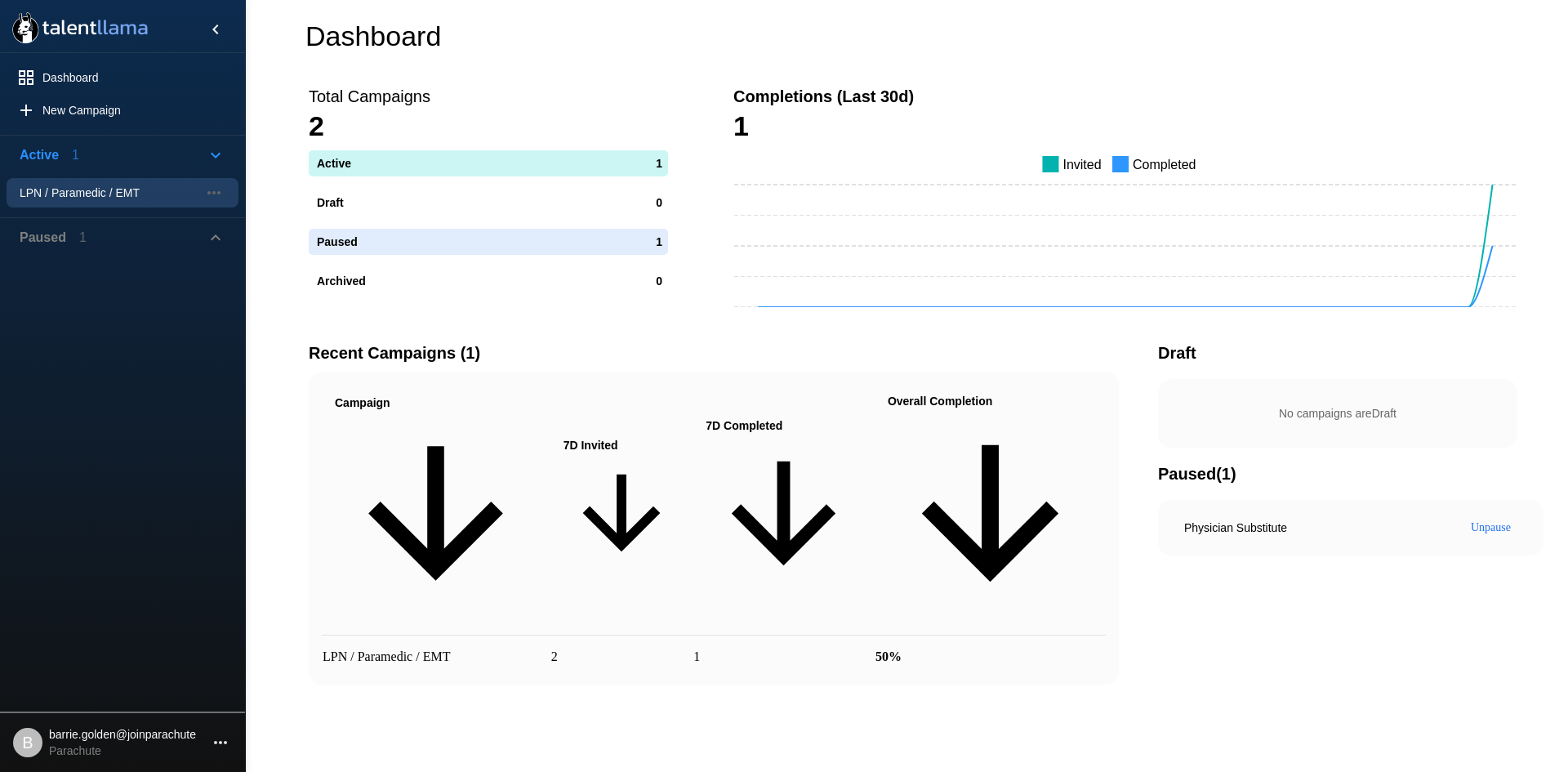 click on "LPN / Paramedic / EMT" at bounding box center [109, 193] 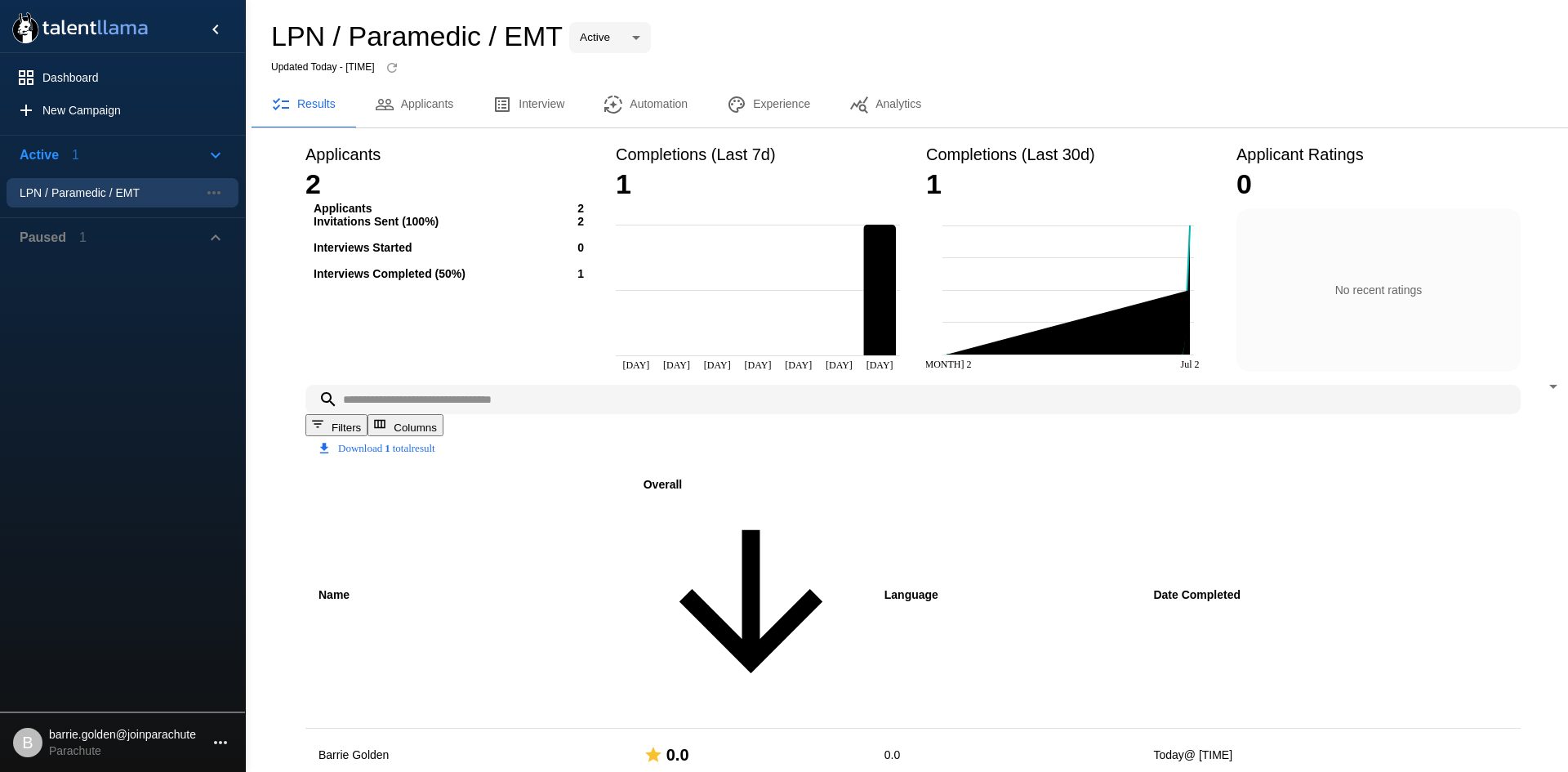 click at bounding box center (913, 399) 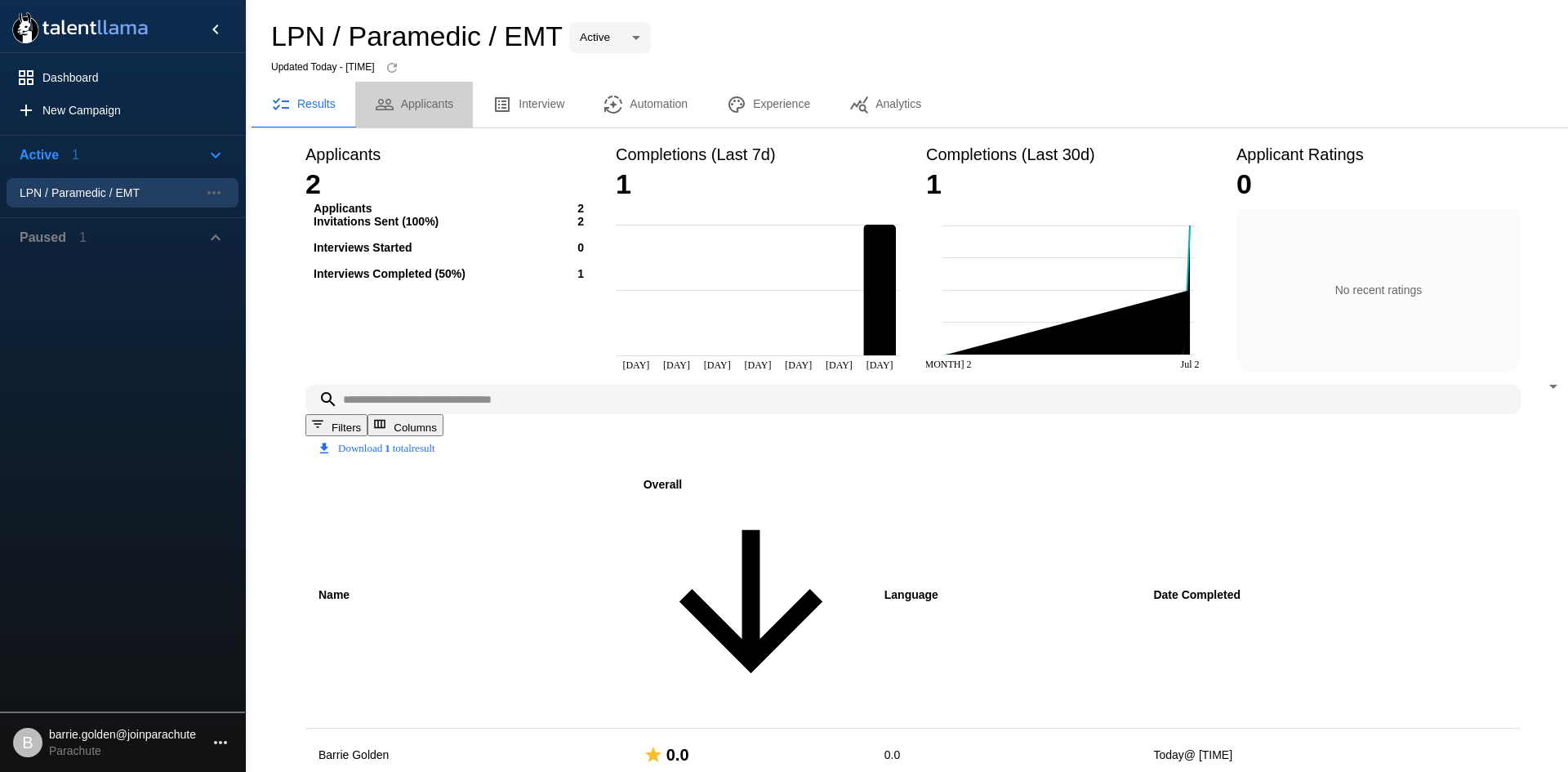 click on "Applicants" at bounding box center [414, 105] 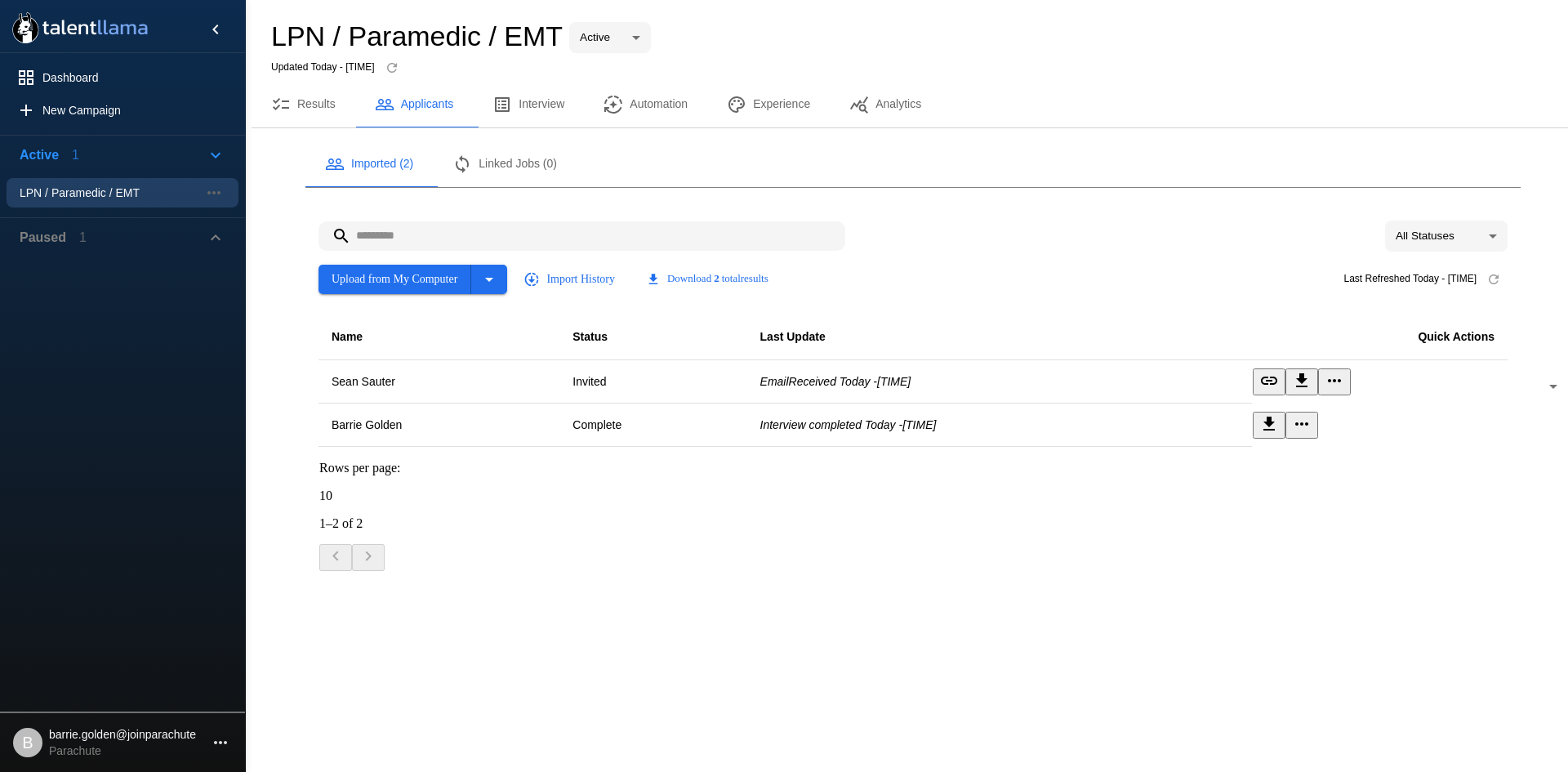 click at bounding box center [581, 236] 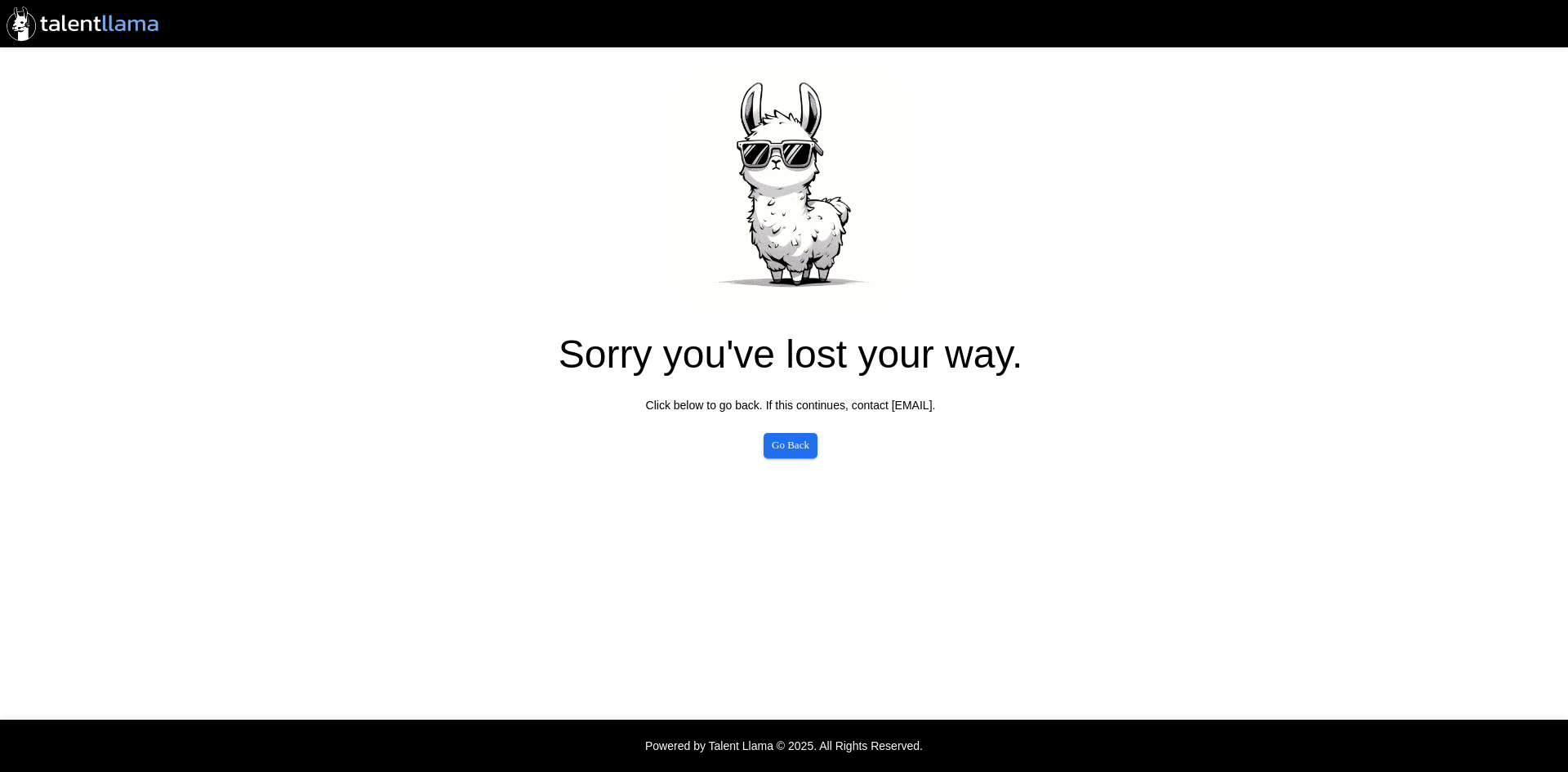scroll, scrollTop: 0, scrollLeft: 0, axis: both 